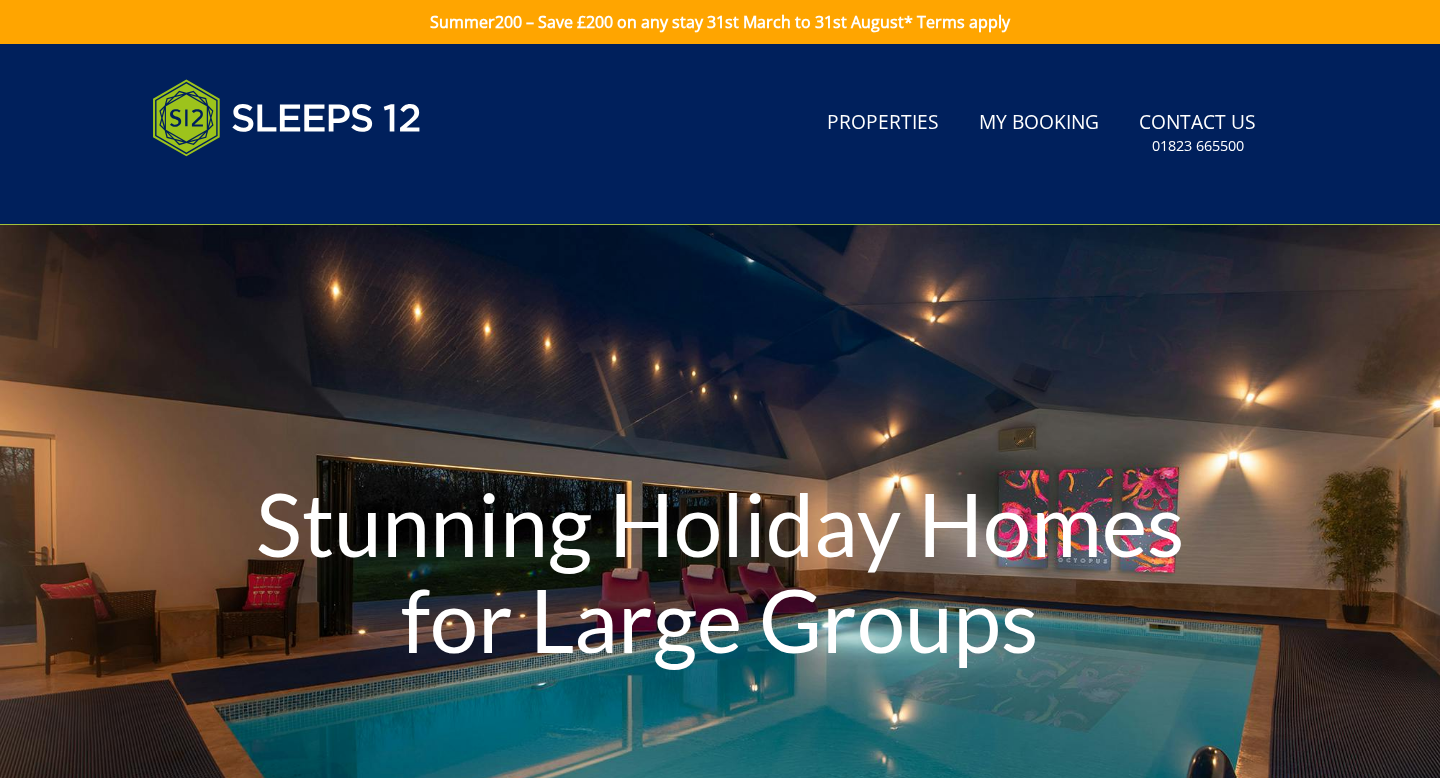 scroll, scrollTop: 0, scrollLeft: 0, axis: both 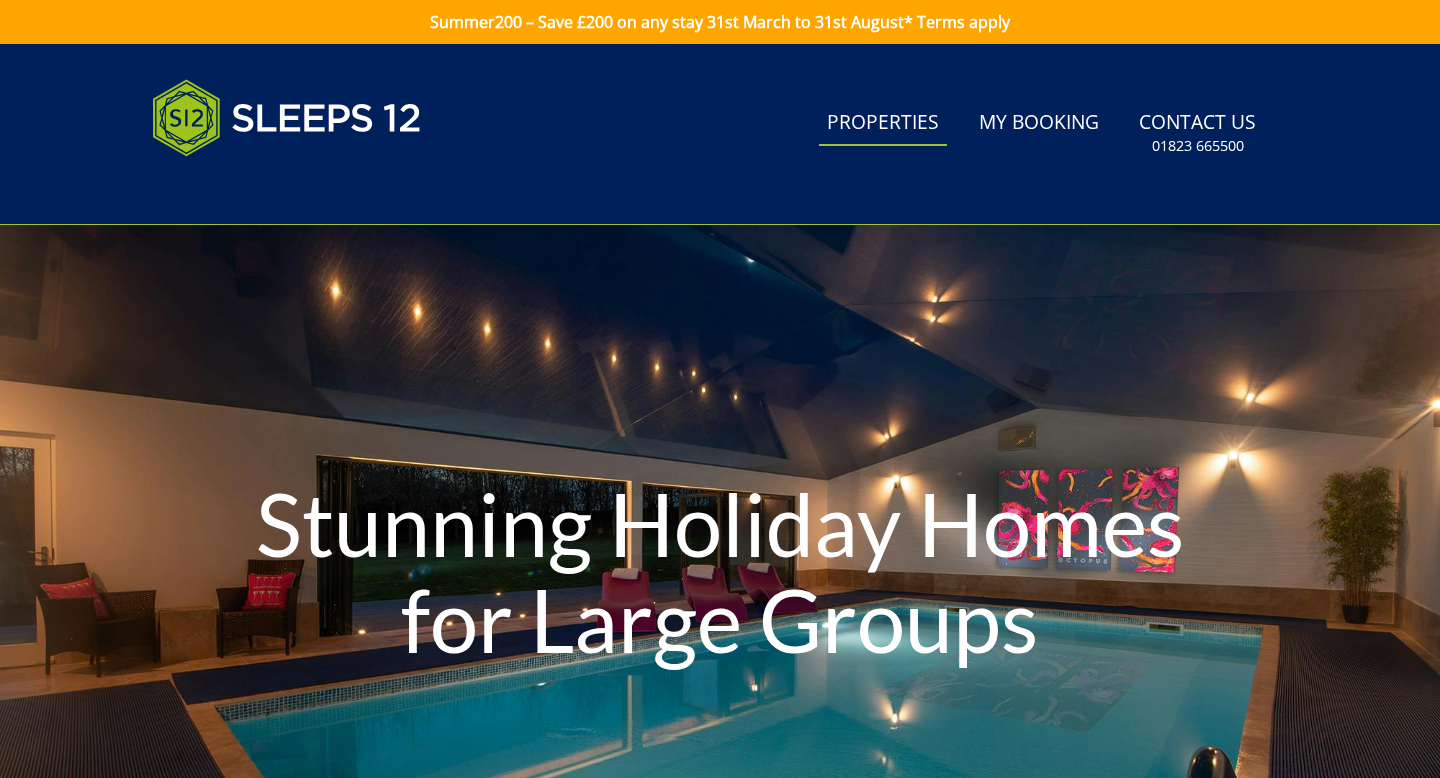 click on "Properties" at bounding box center (883, 123) 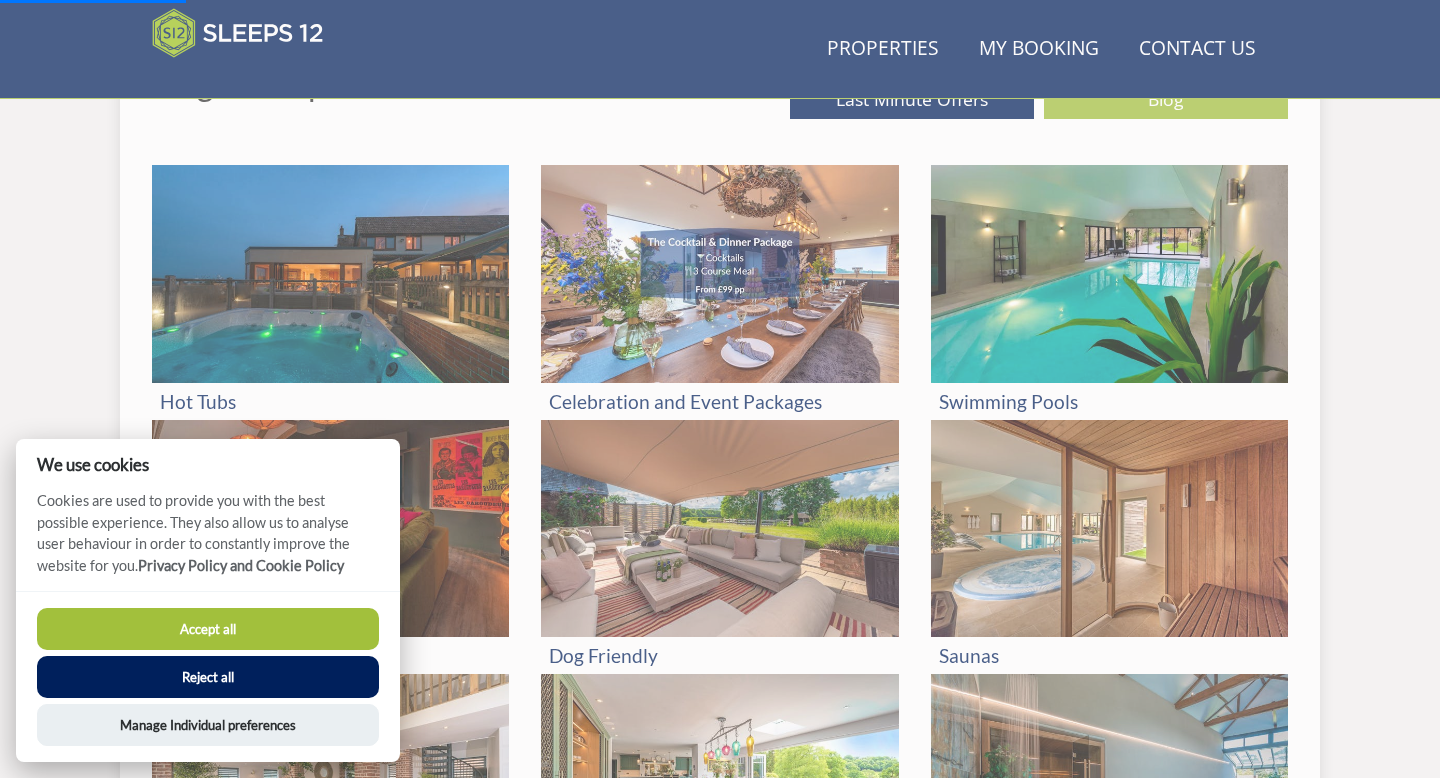scroll, scrollTop: 811, scrollLeft: 0, axis: vertical 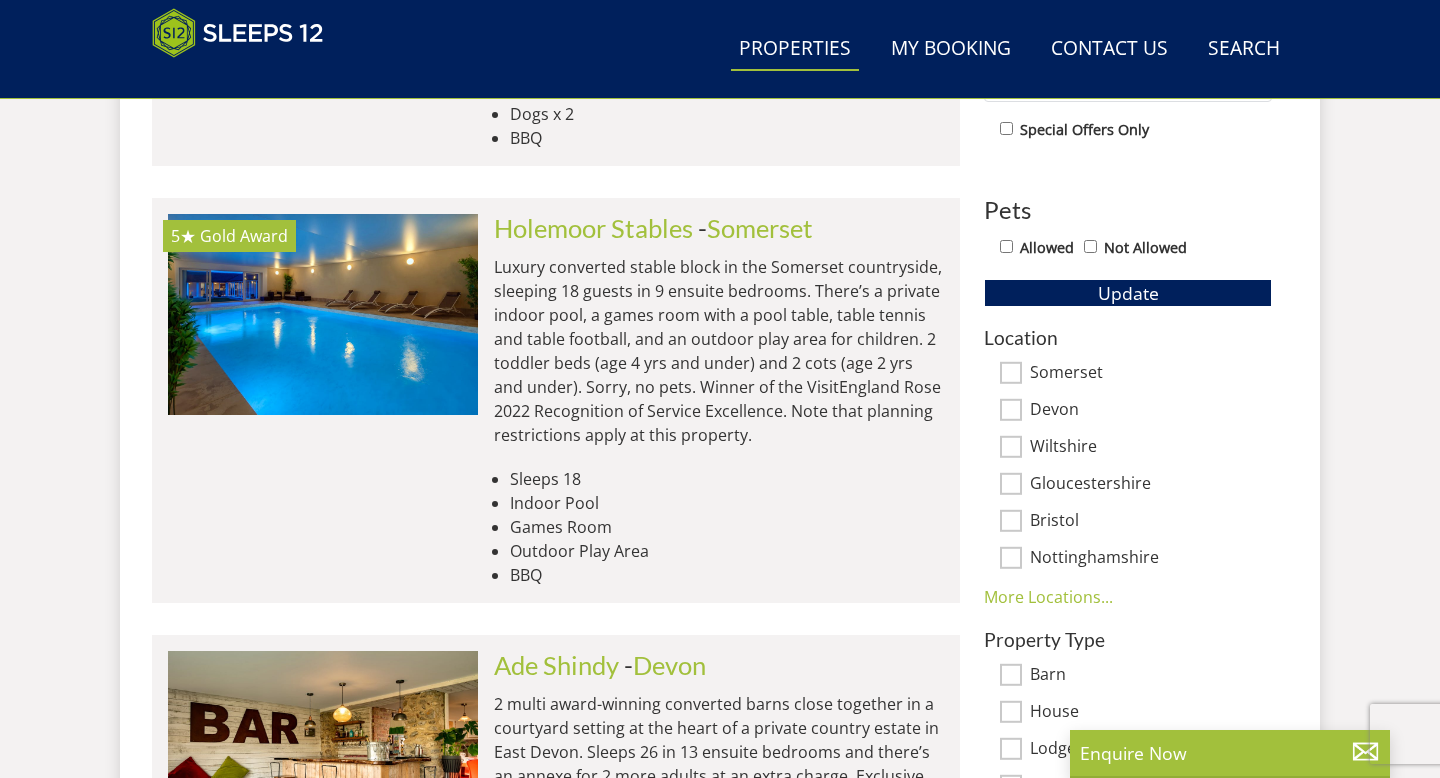 click on "Bristol" at bounding box center [1128, 522] 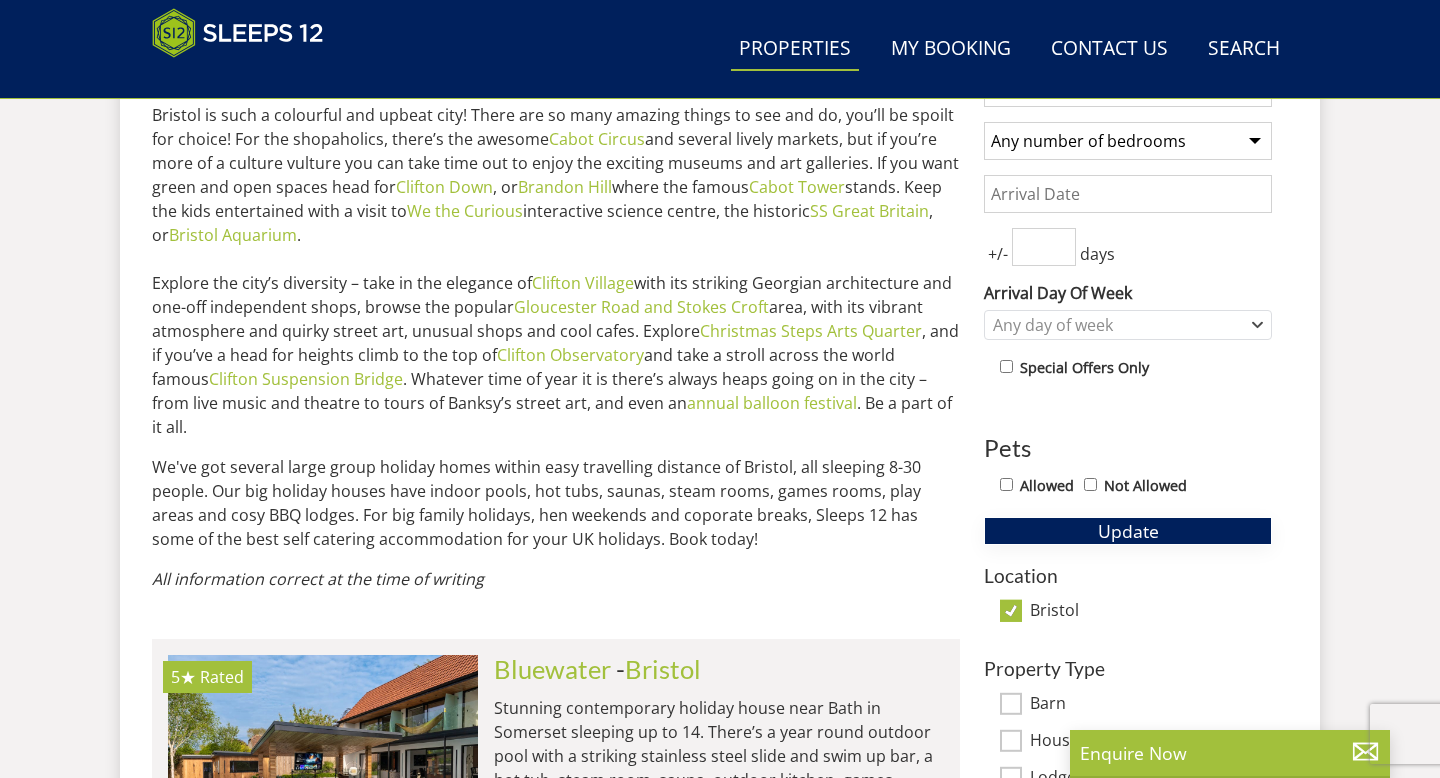 scroll, scrollTop: 830, scrollLeft: 0, axis: vertical 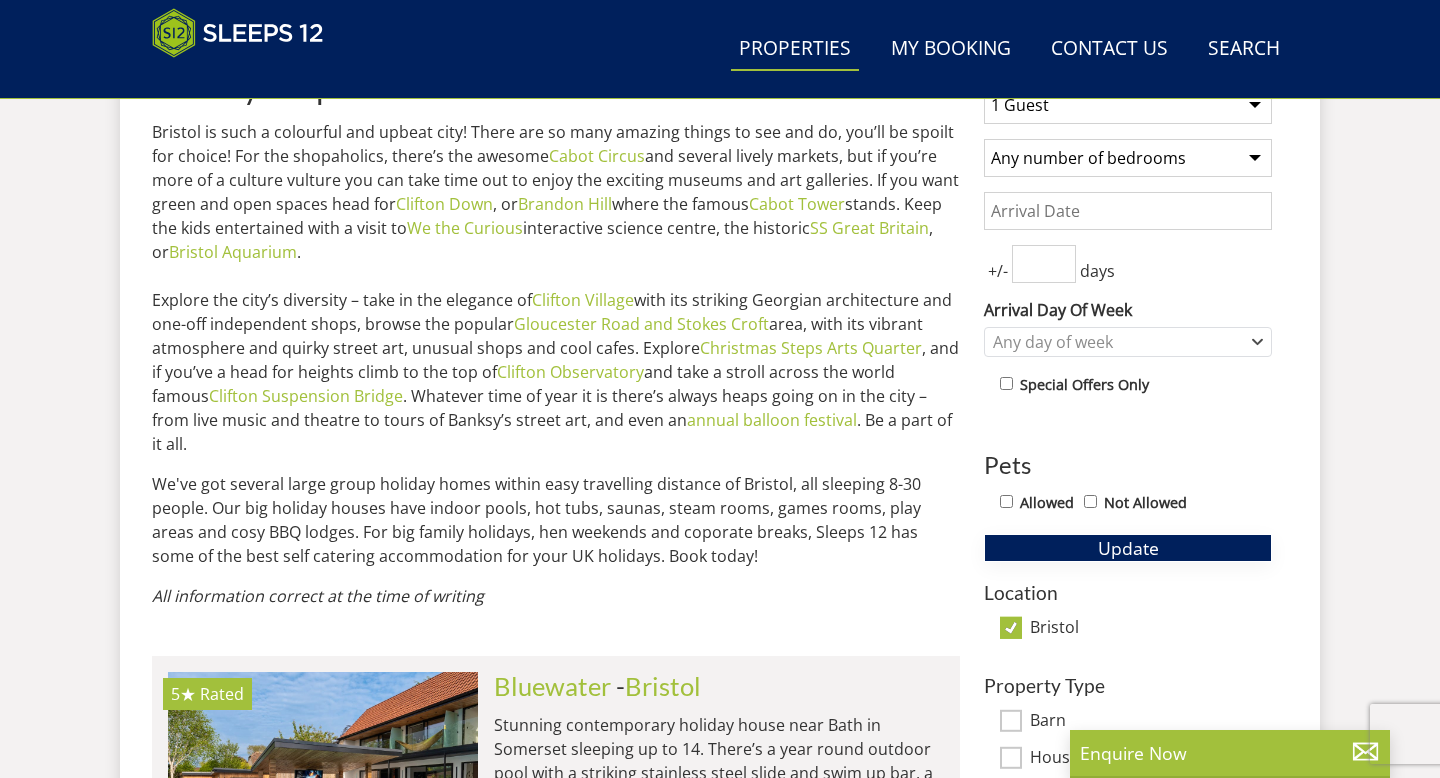 click on "Update" at bounding box center (1128, 548) 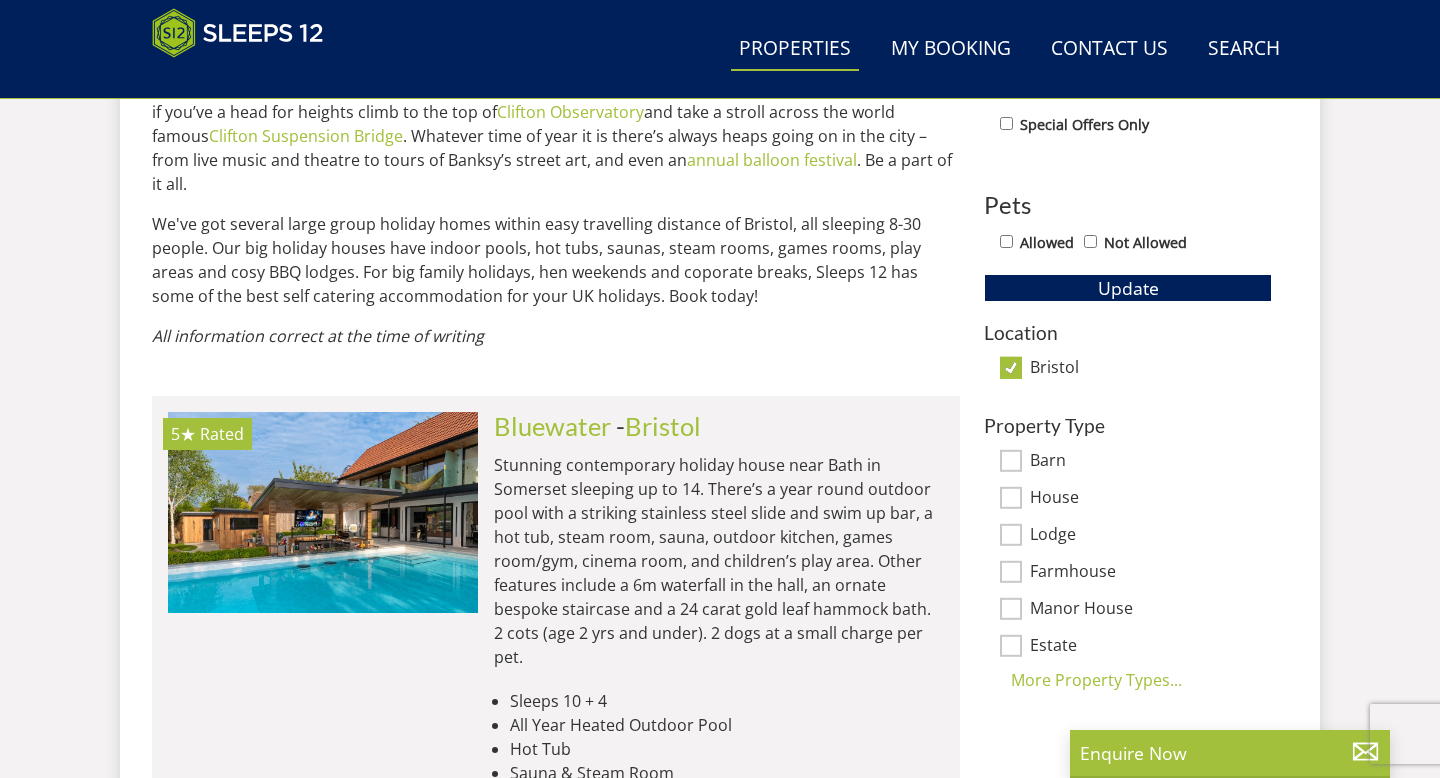 scroll, scrollTop: 1095, scrollLeft: 0, axis: vertical 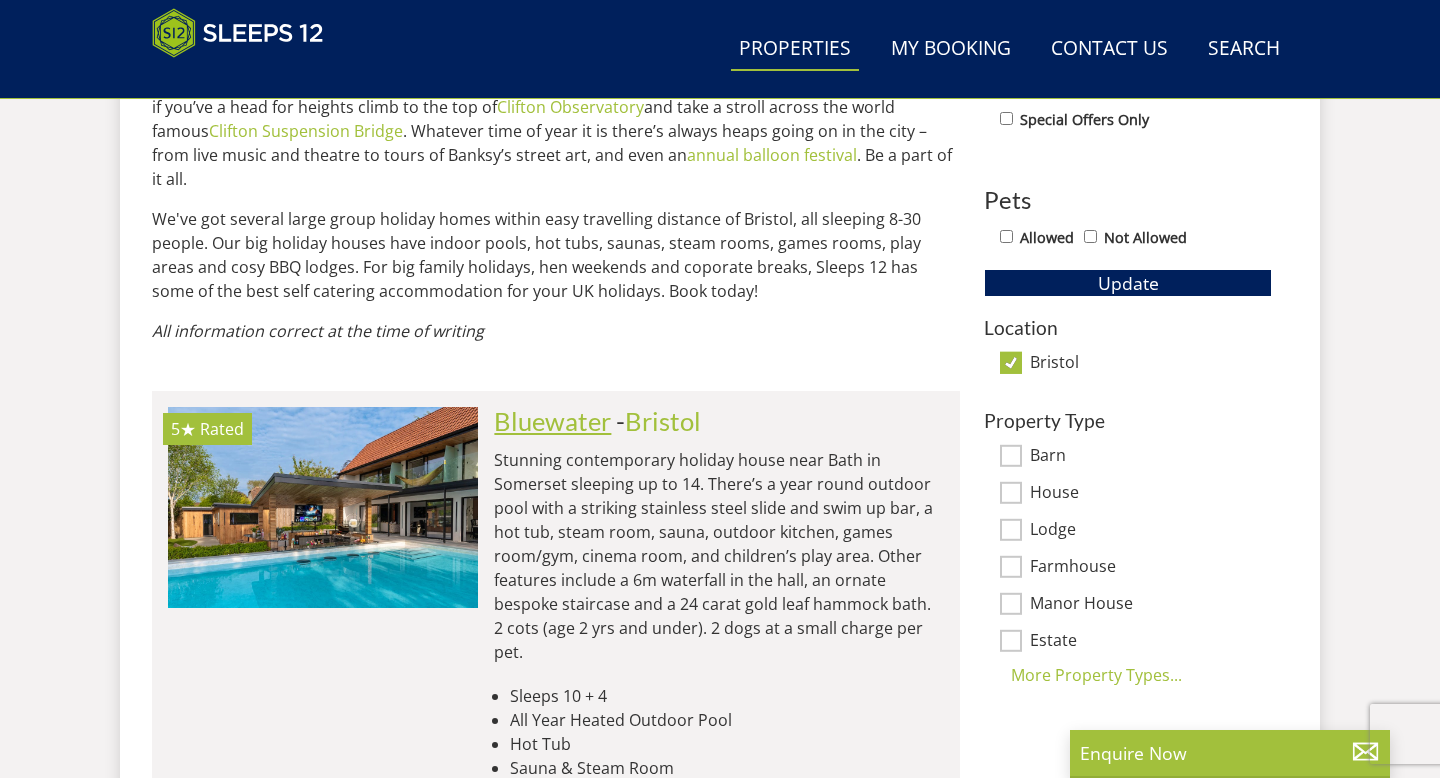 click on "Bluewater" at bounding box center [552, 421] 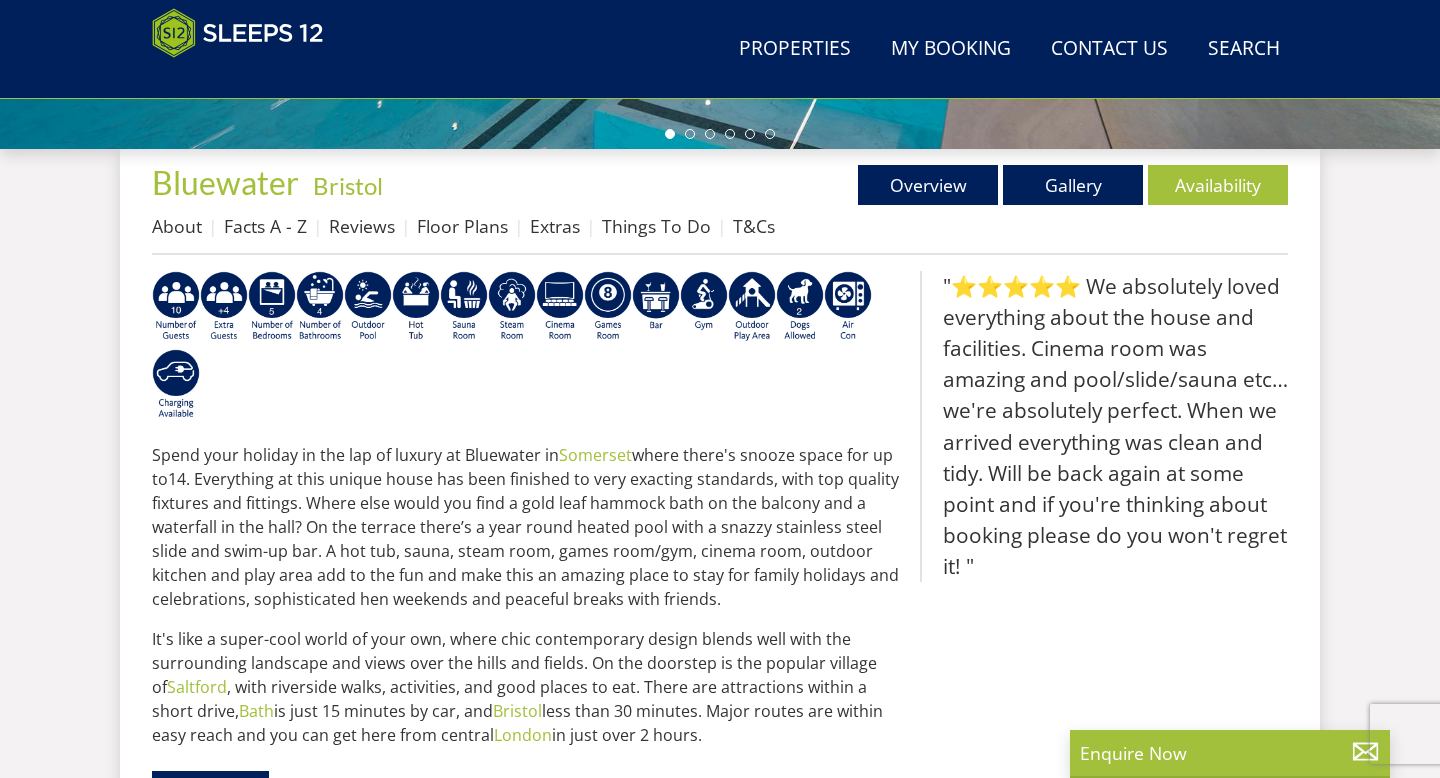 scroll, scrollTop: 685, scrollLeft: 0, axis: vertical 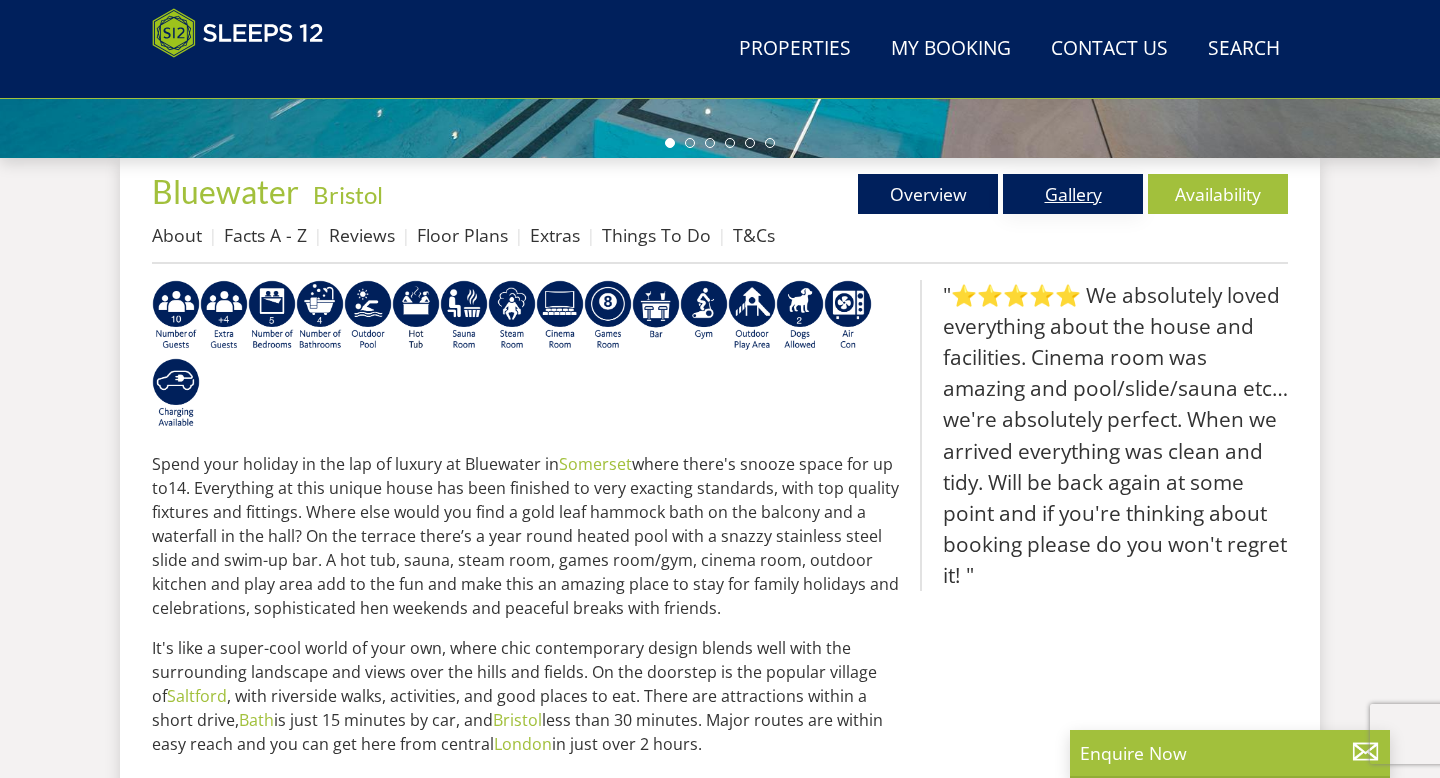 click on "Gallery" at bounding box center [1073, 194] 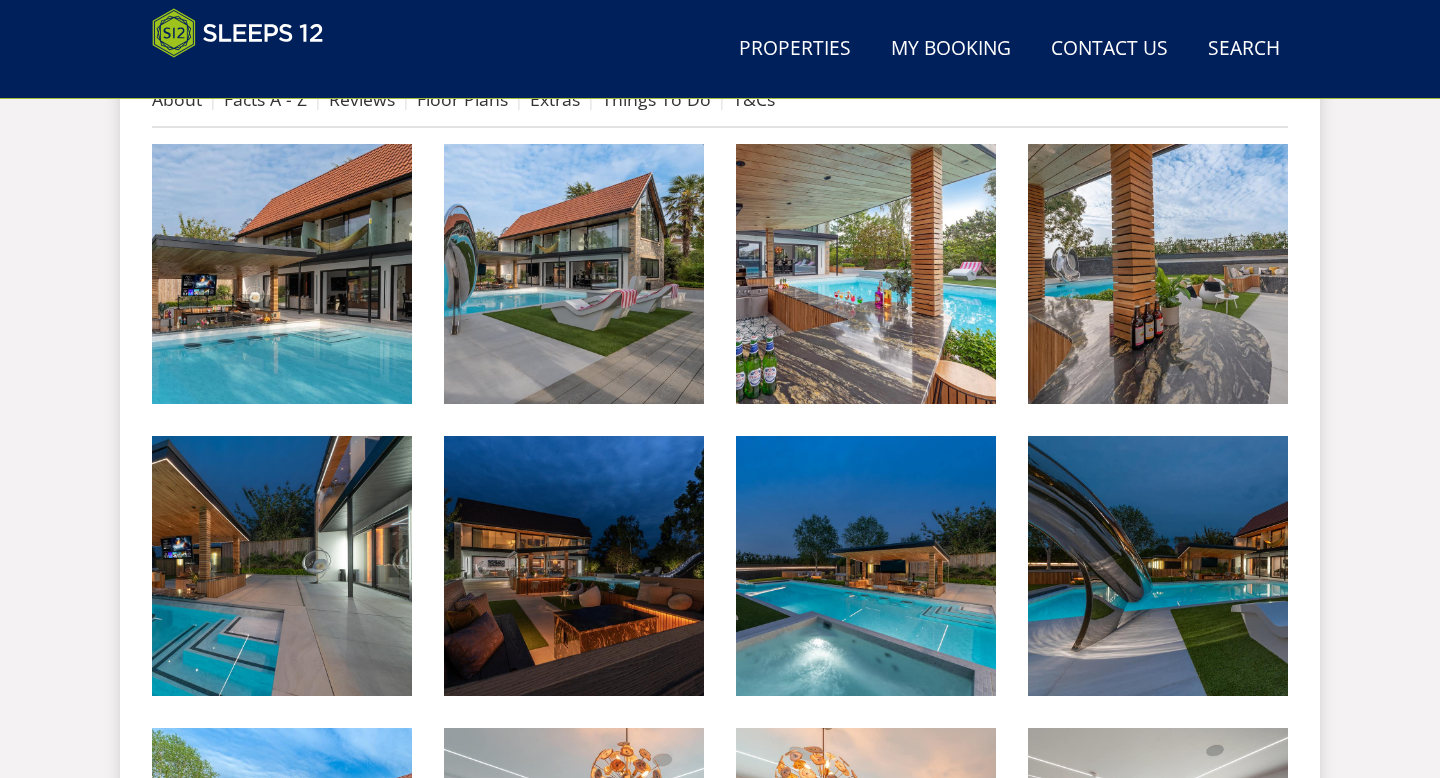 scroll, scrollTop: 840, scrollLeft: 0, axis: vertical 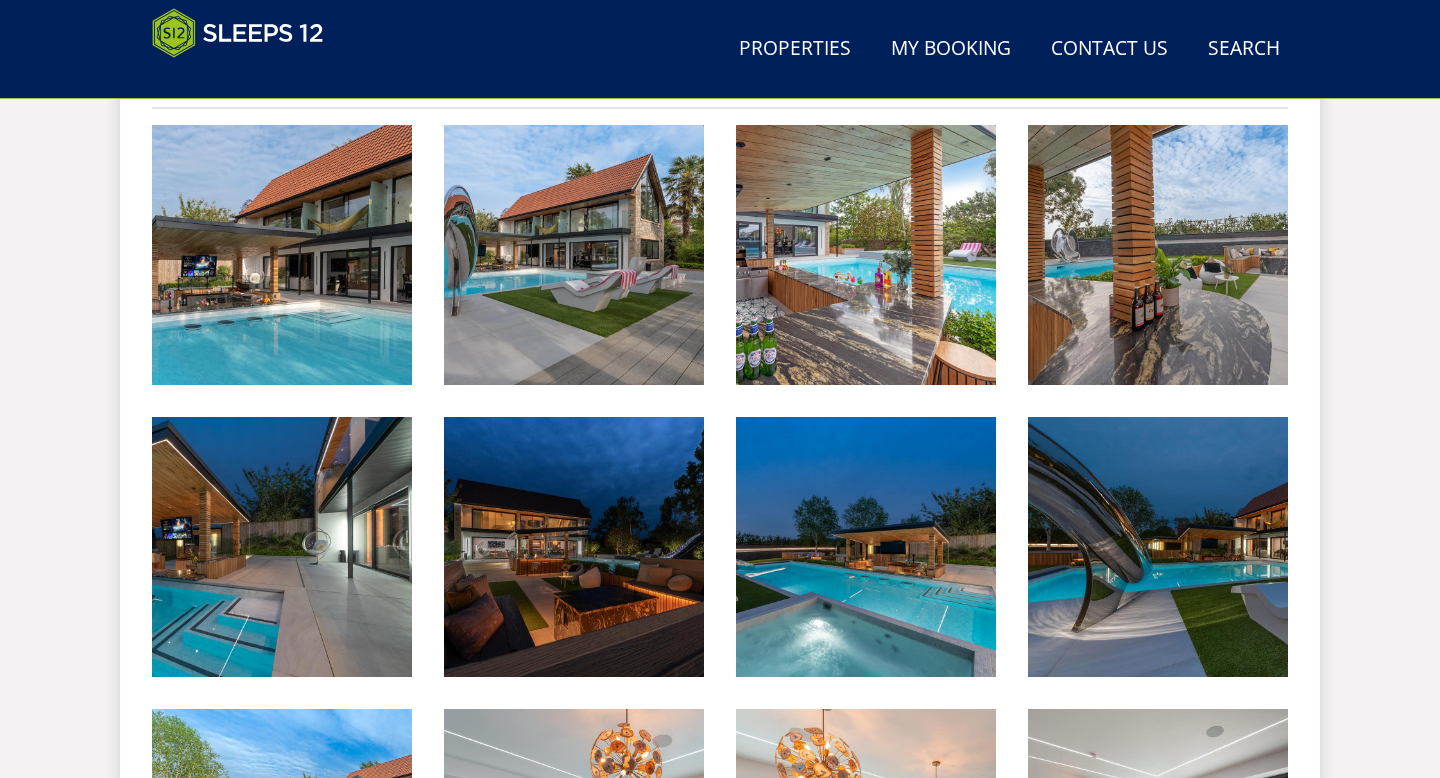 click at bounding box center (866, 255) 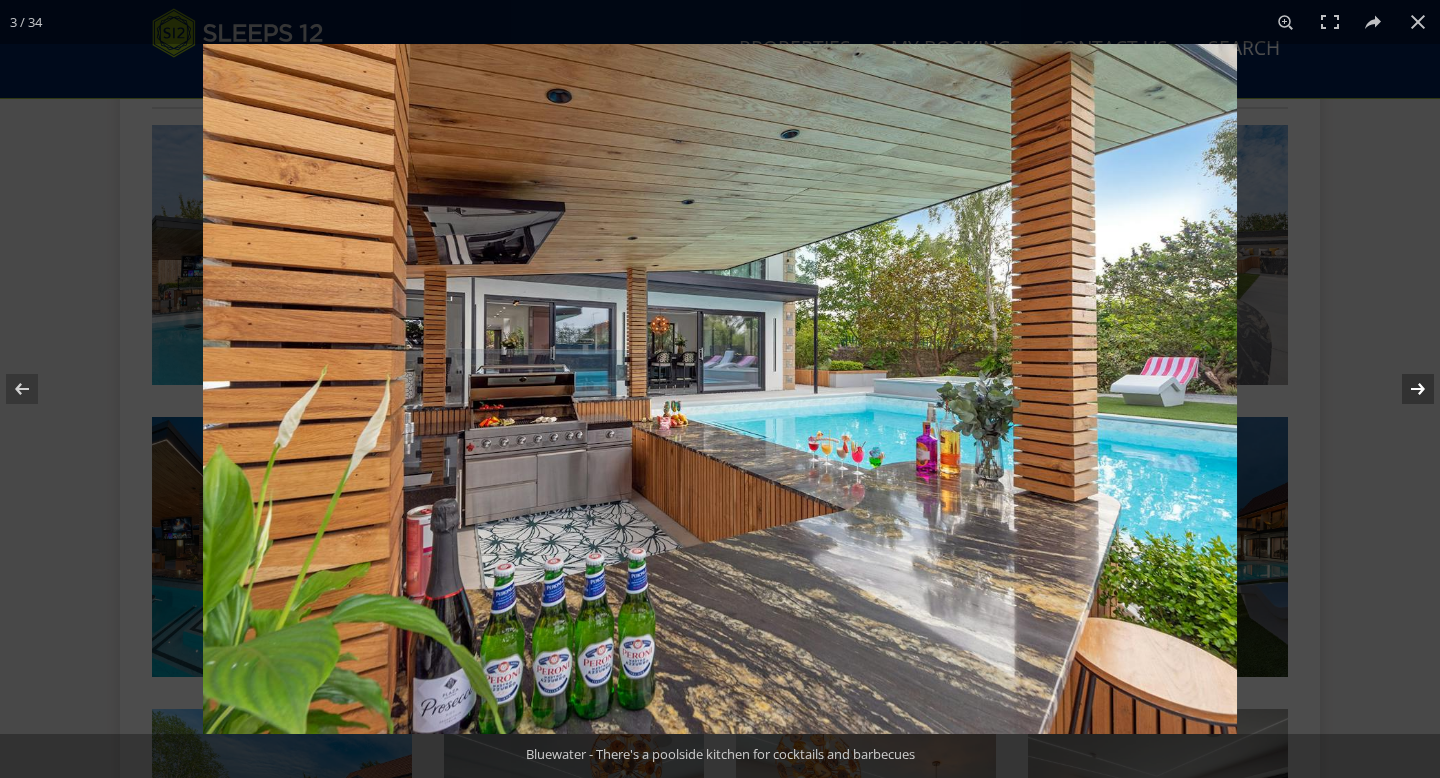 click at bounding box center (1405, 389) 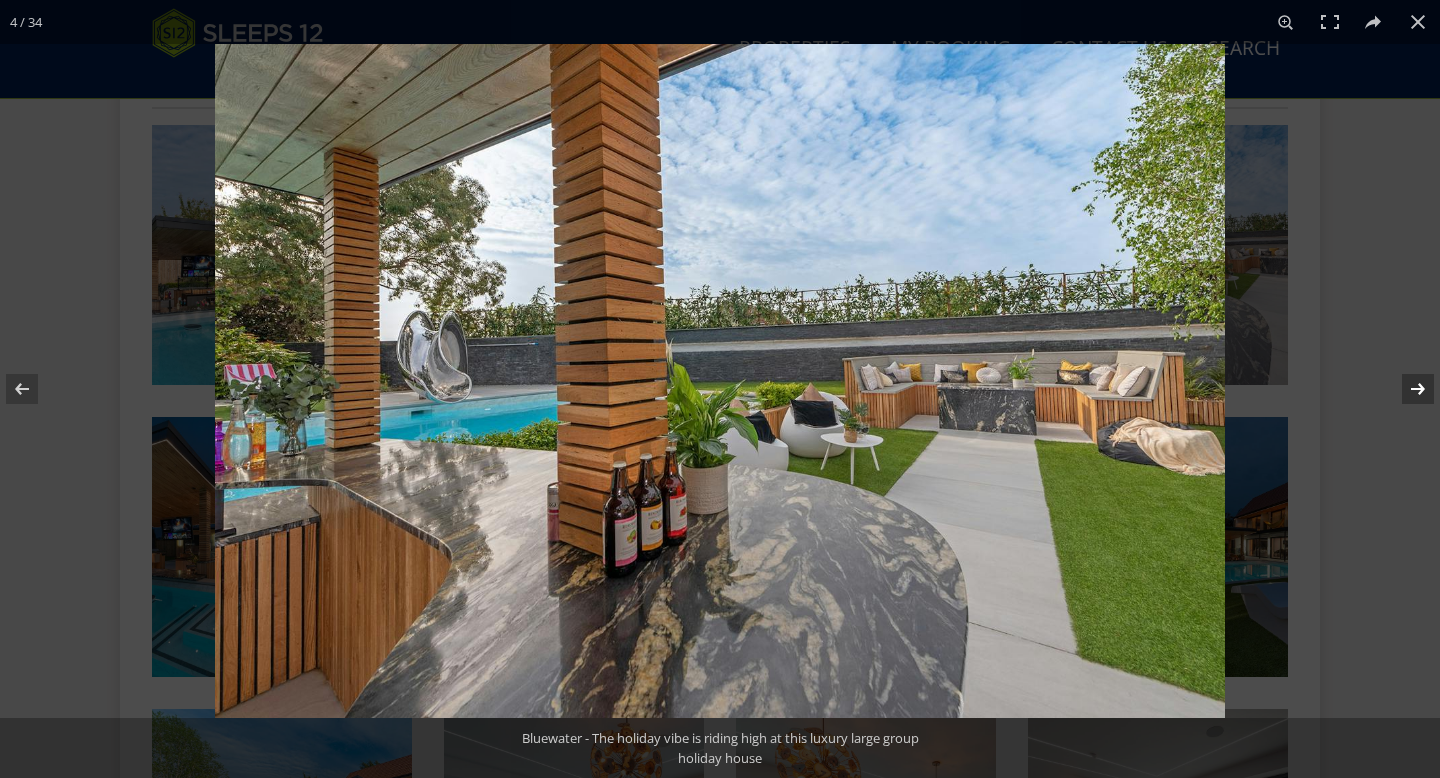 click at bounding box center [1405, 389] 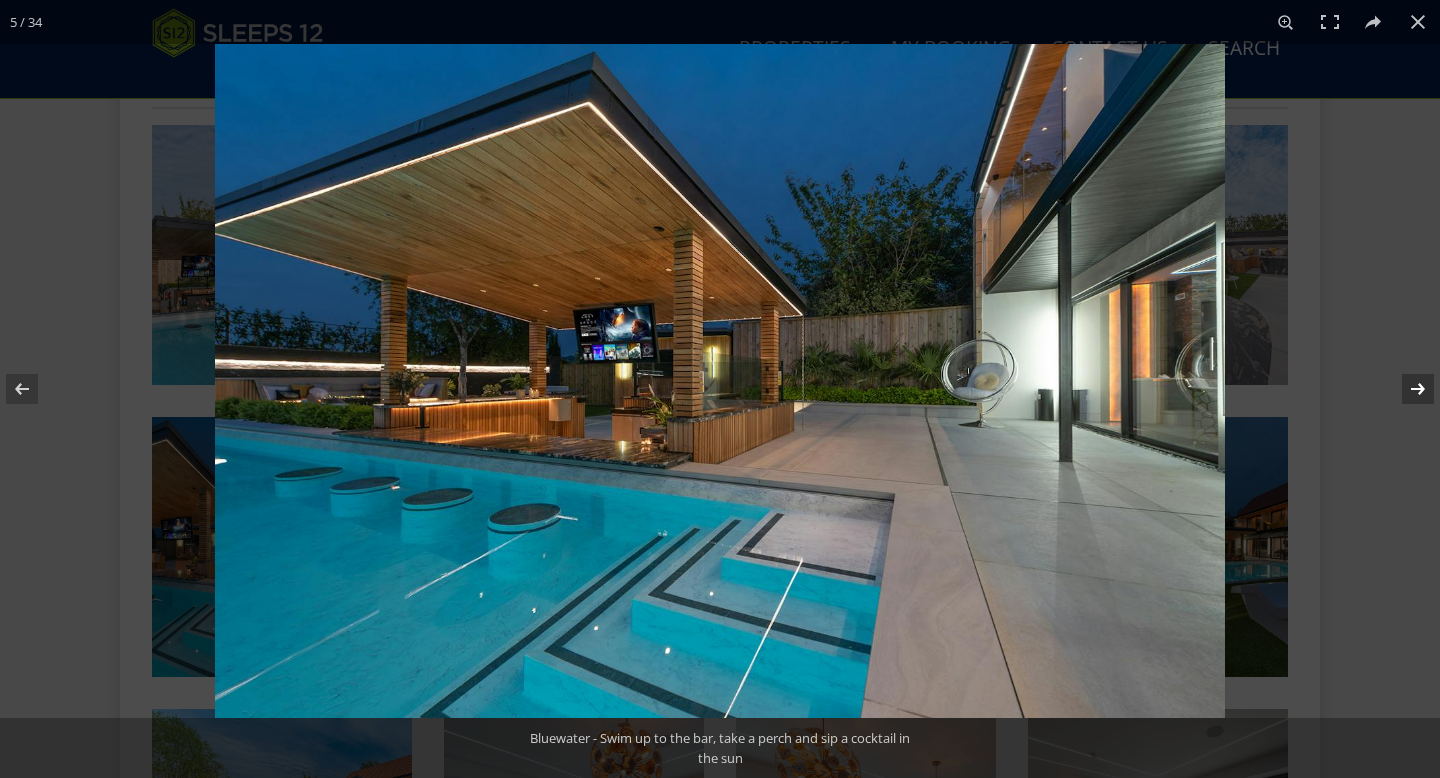 click at bounding box center (1405, 389) 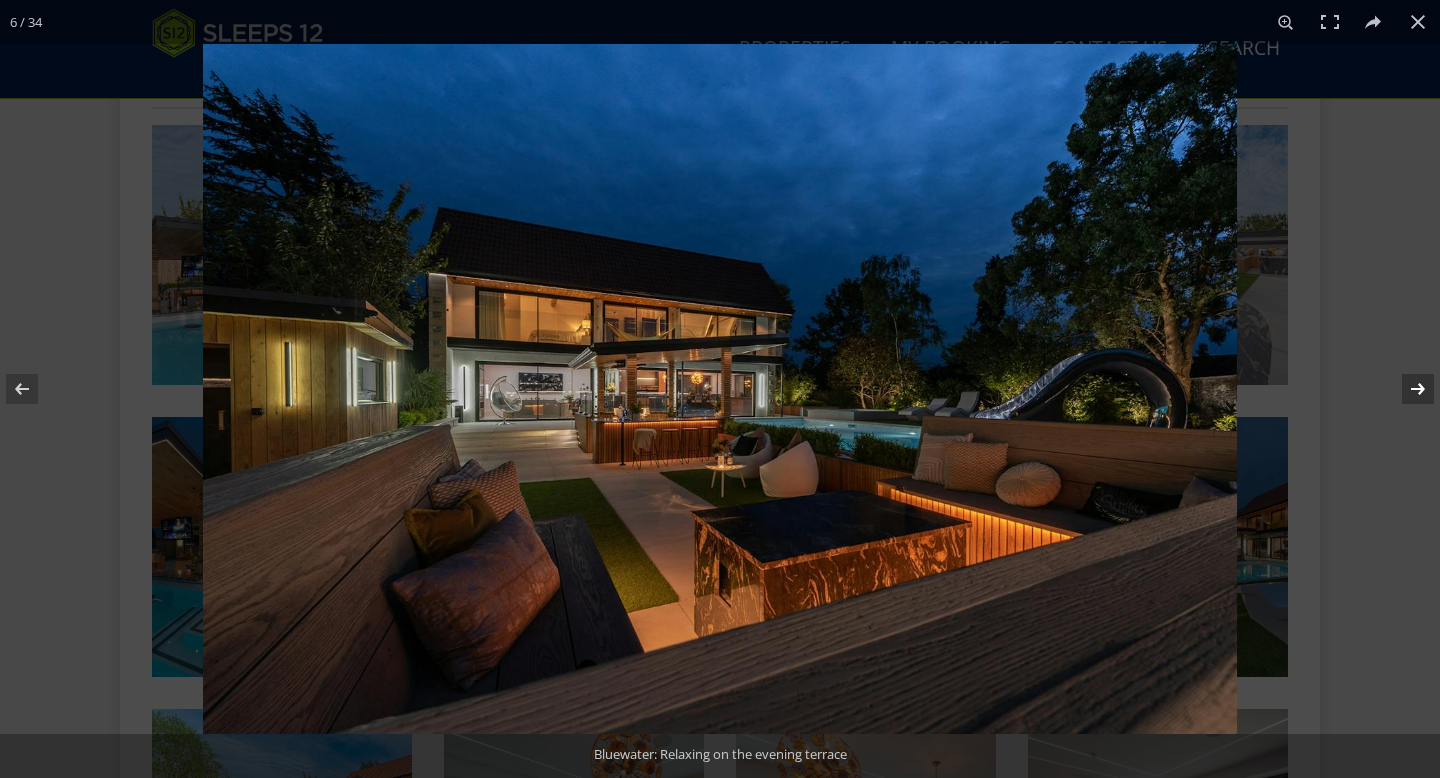 click at bounding box center (1405, 389) 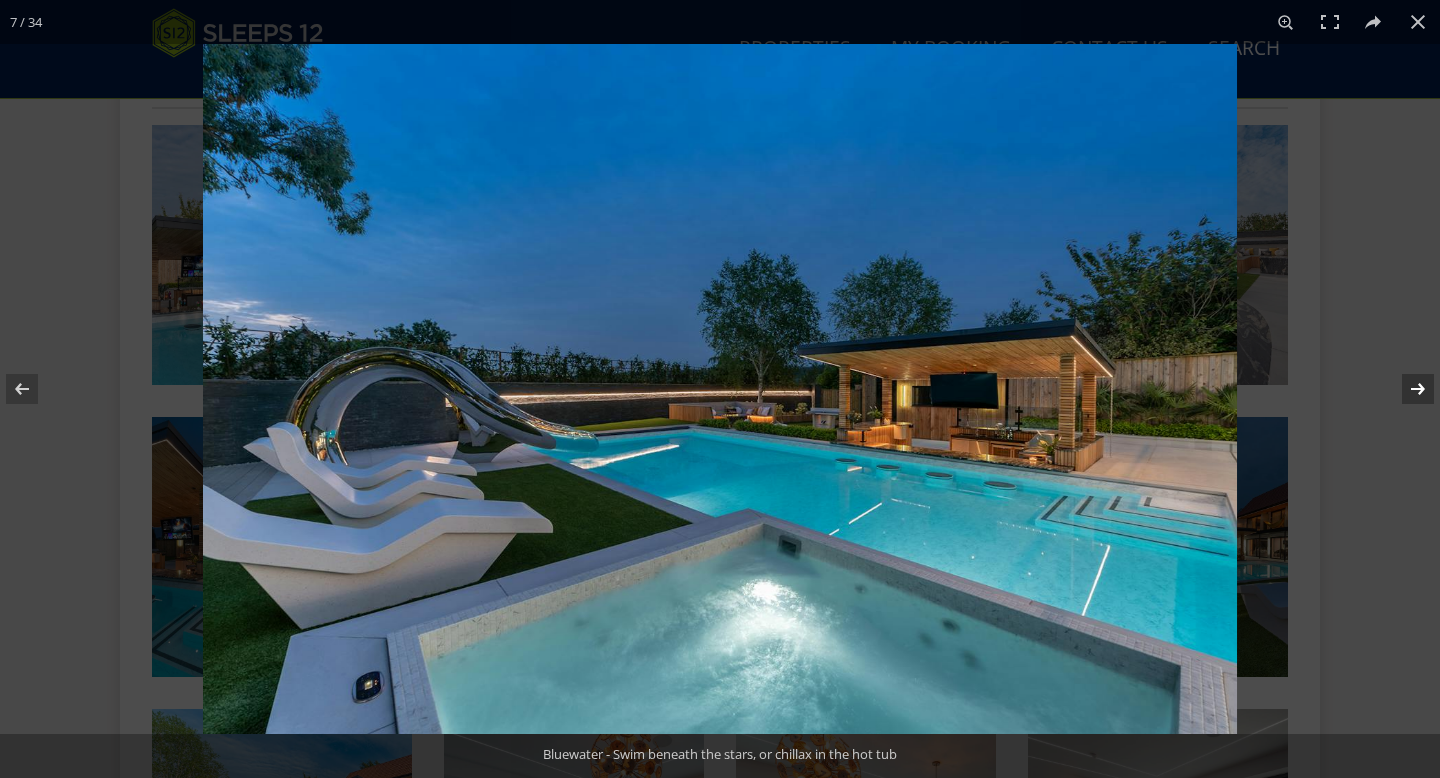 click at bounding box center [1405, 389] 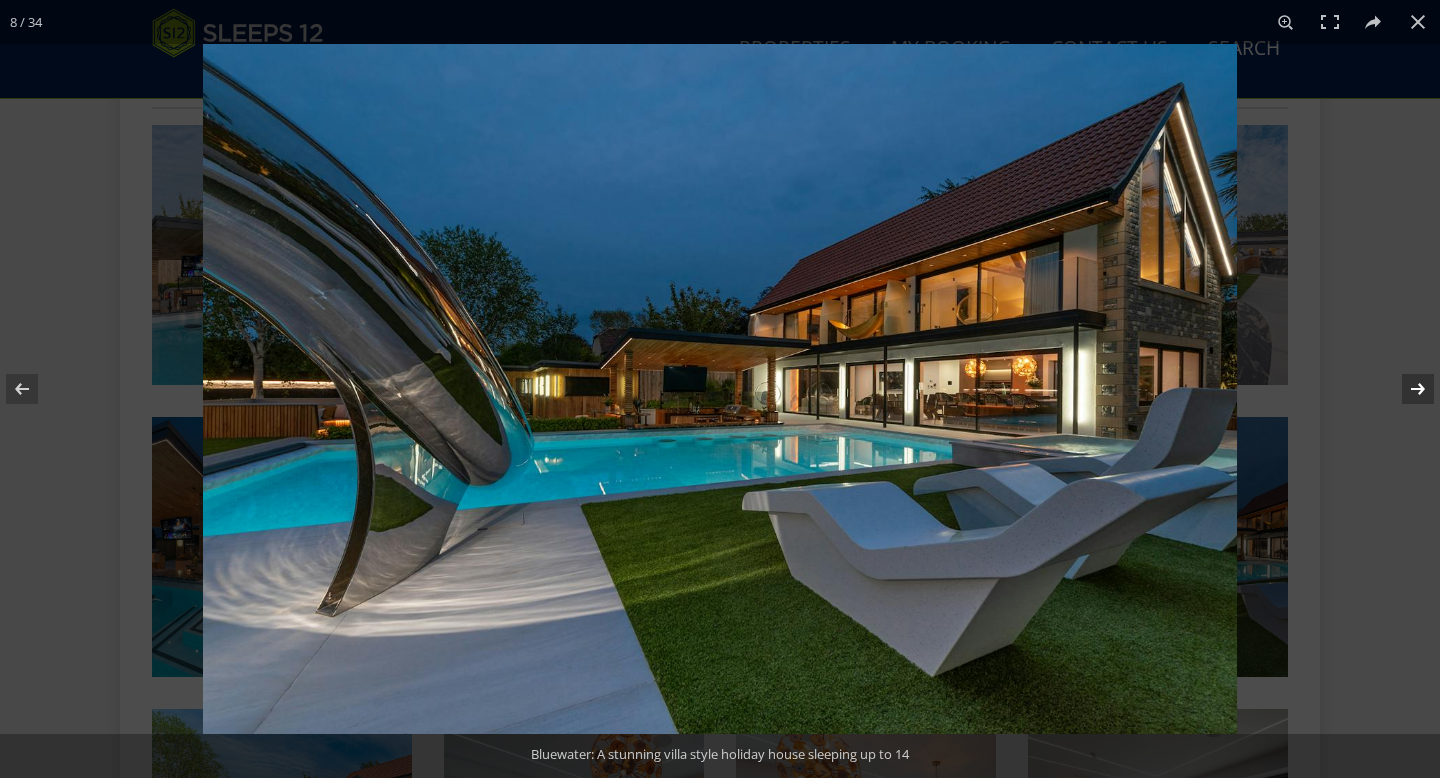 click at bounding box center [1405, 389] 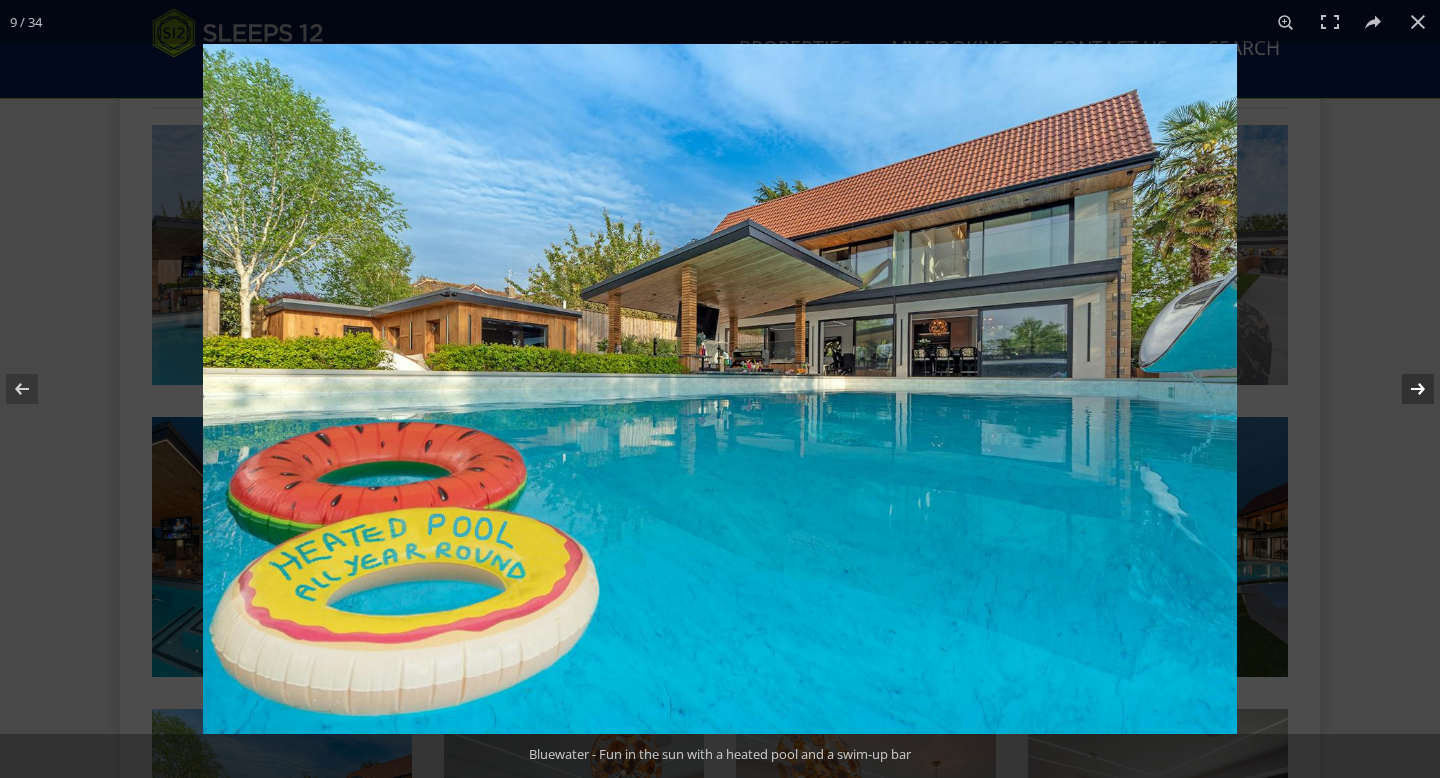 click at bounding box center (1405, 389) 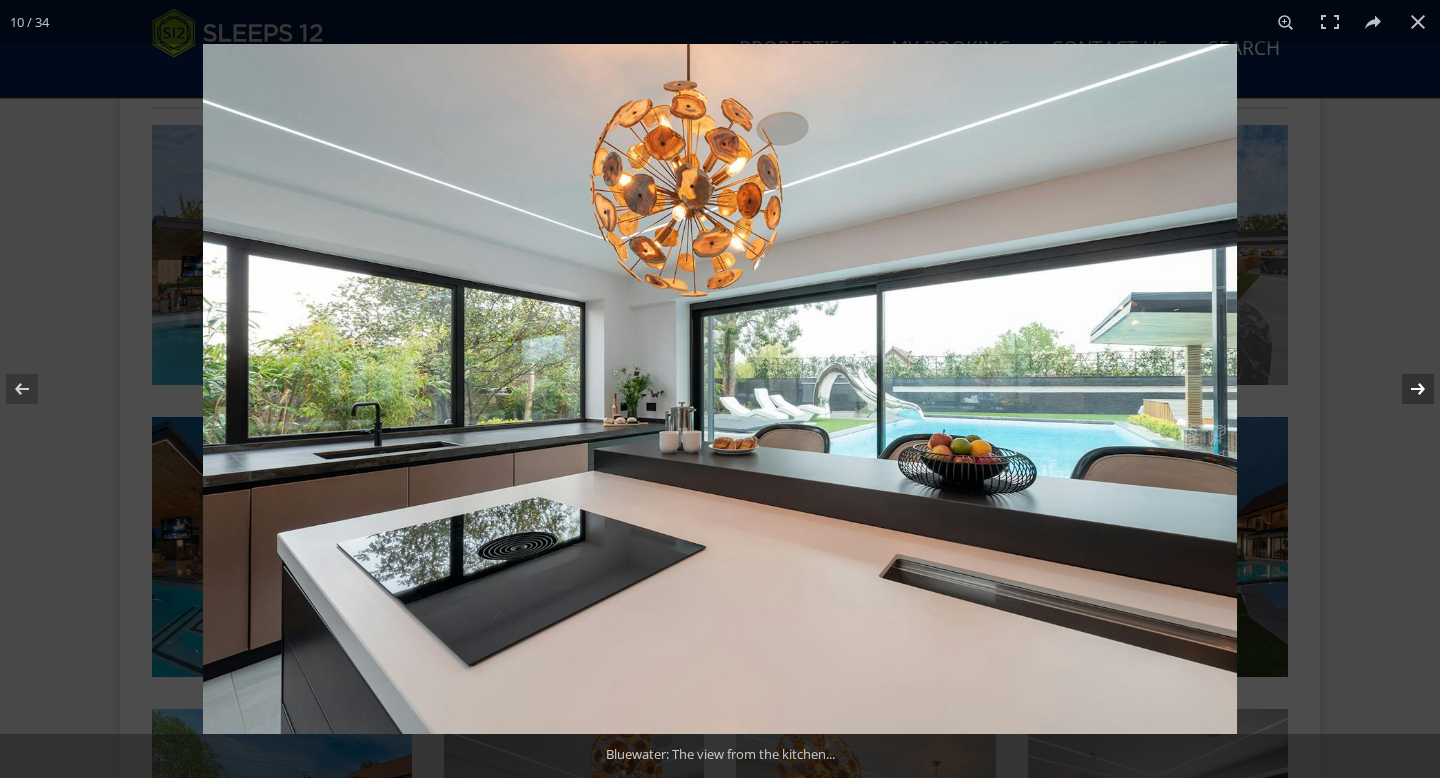 click at bounding box center [1405, 389] 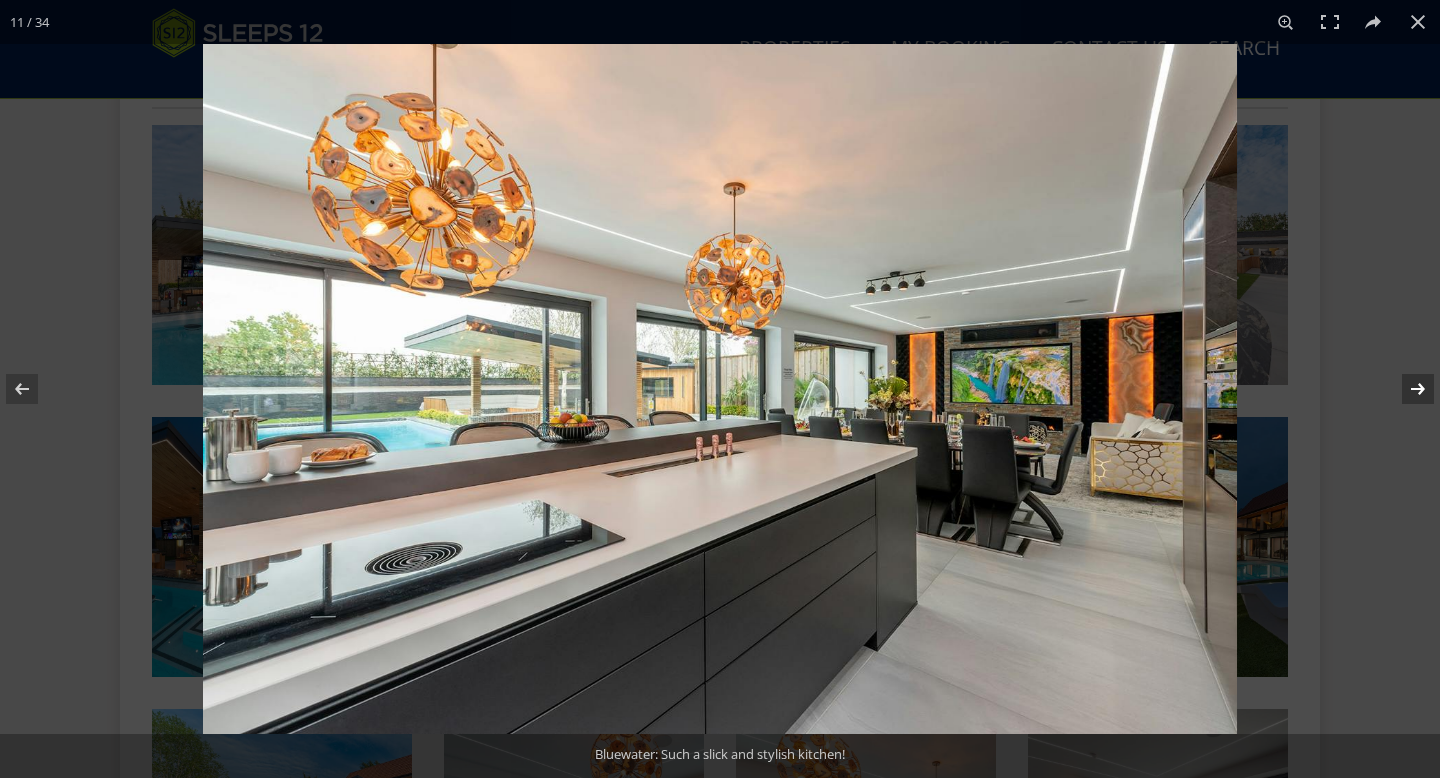 click at bounding box center [1405, 389] 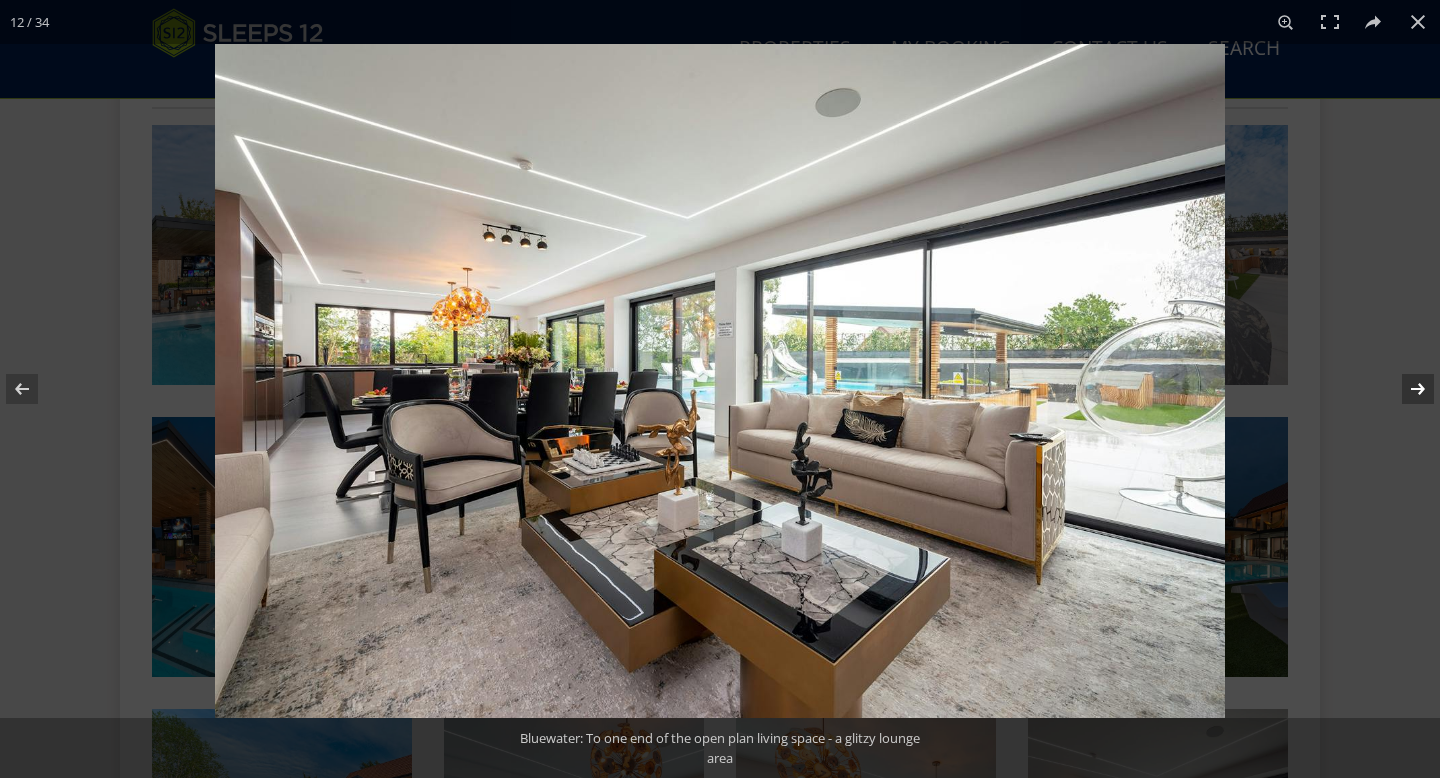 click at bounding box center [1405, 389] 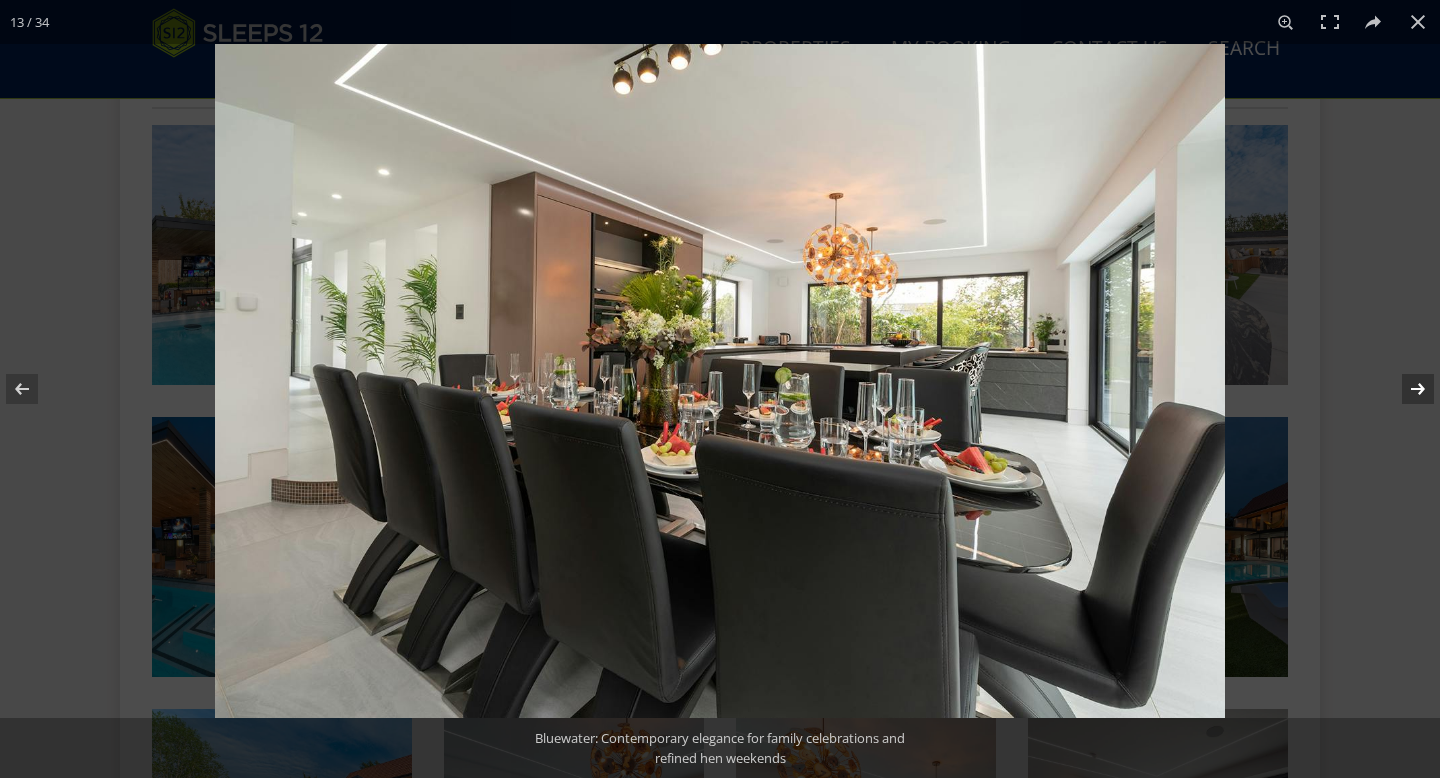 click at bounding box center [1405, 389] 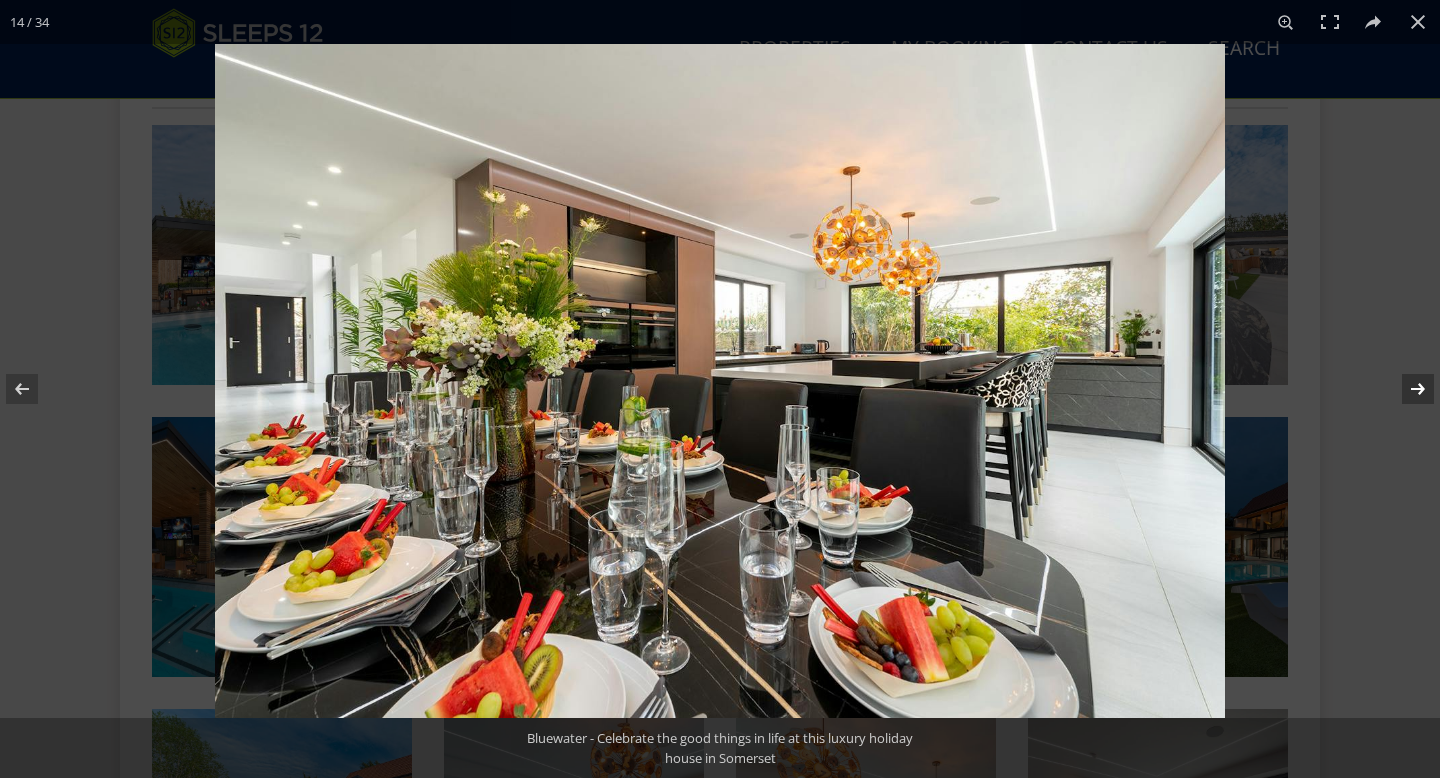 click at bounding box center (1405, 389) 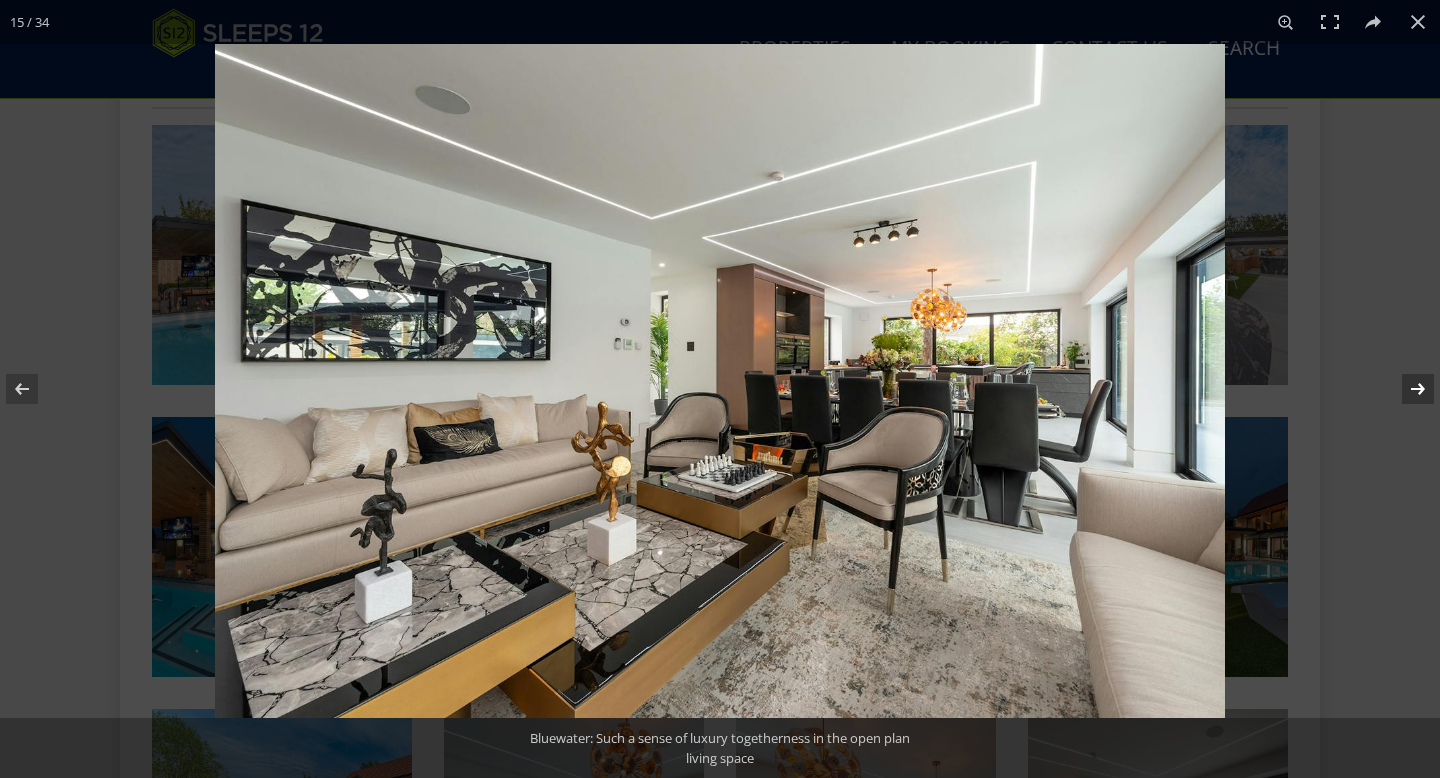 click at bounding box center [1405, 389] 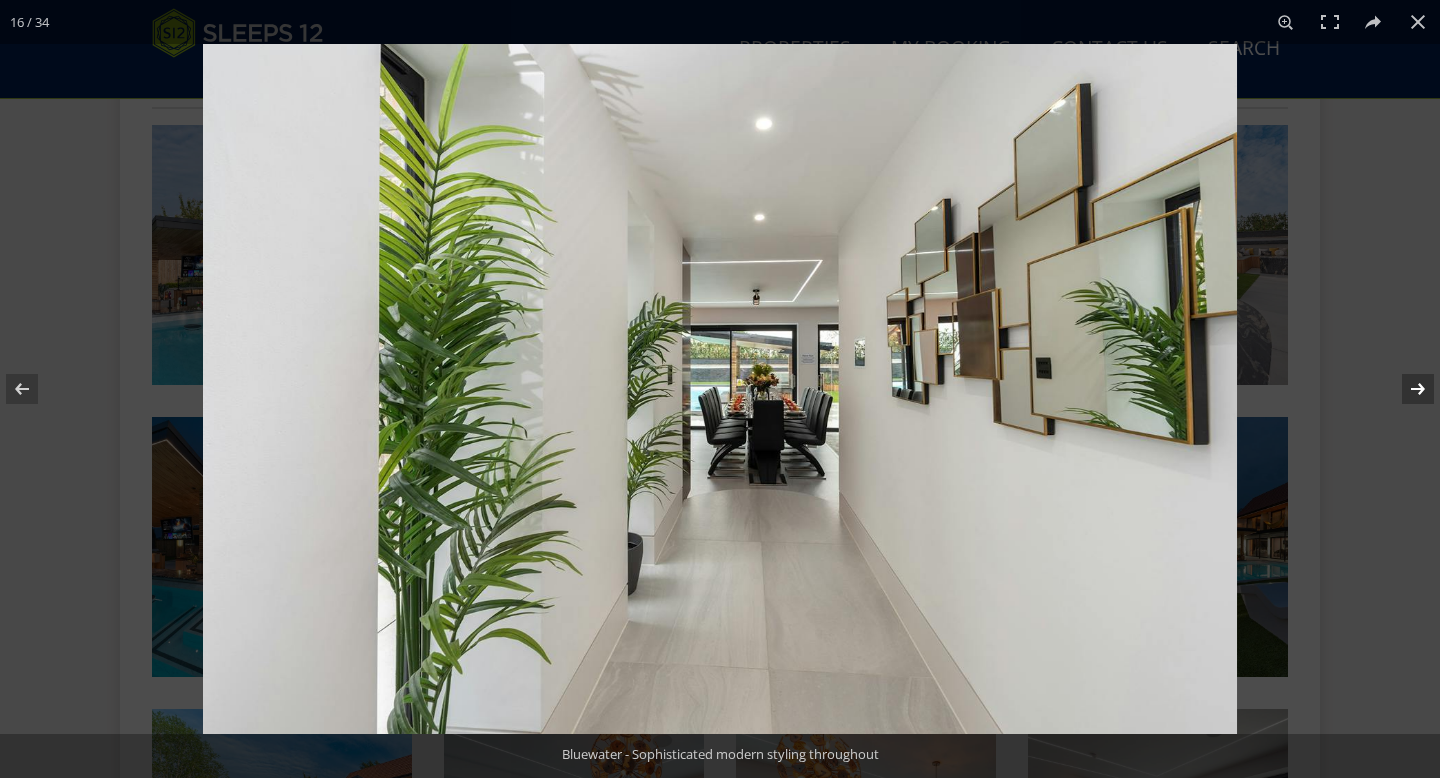 click at bounding box center (1405, 389) 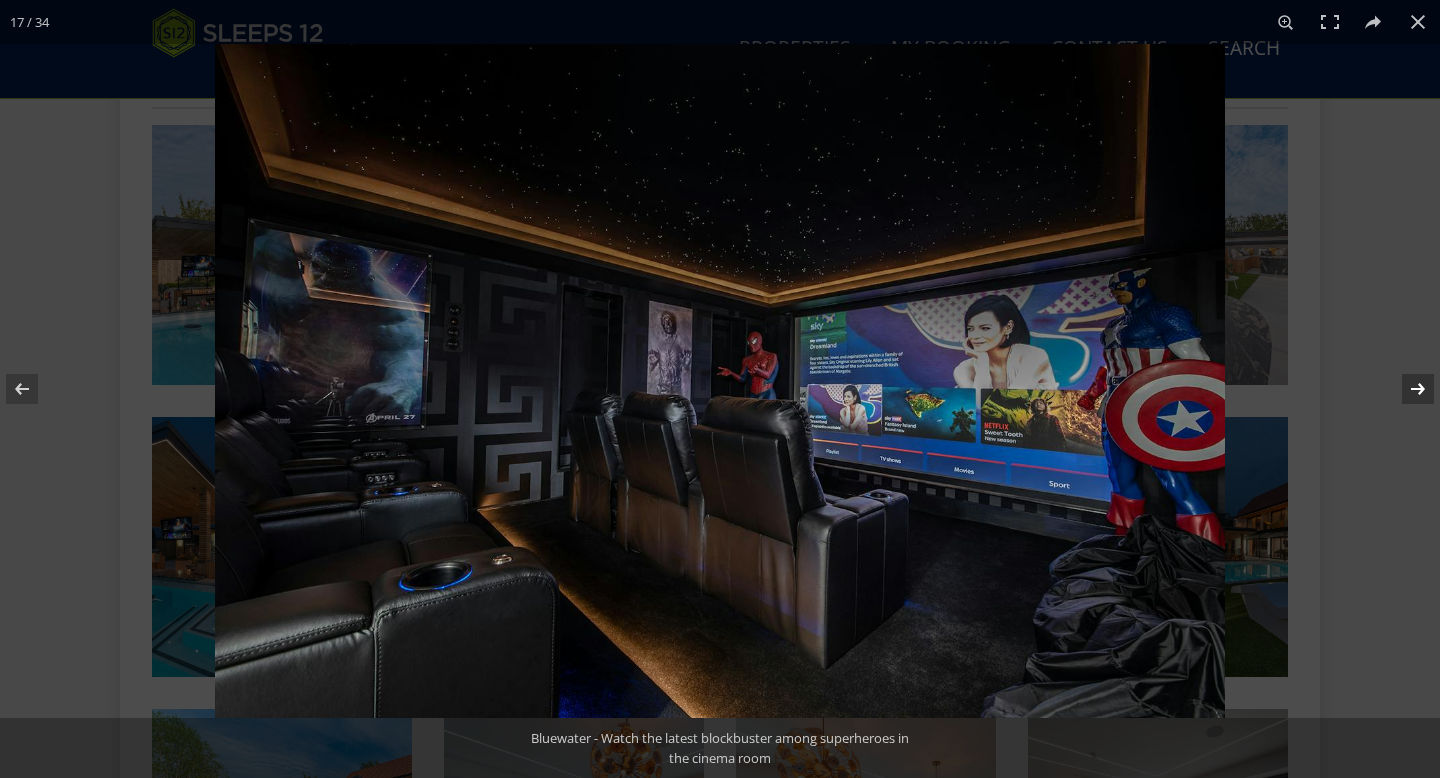 click at bounding box center (1405, 389) 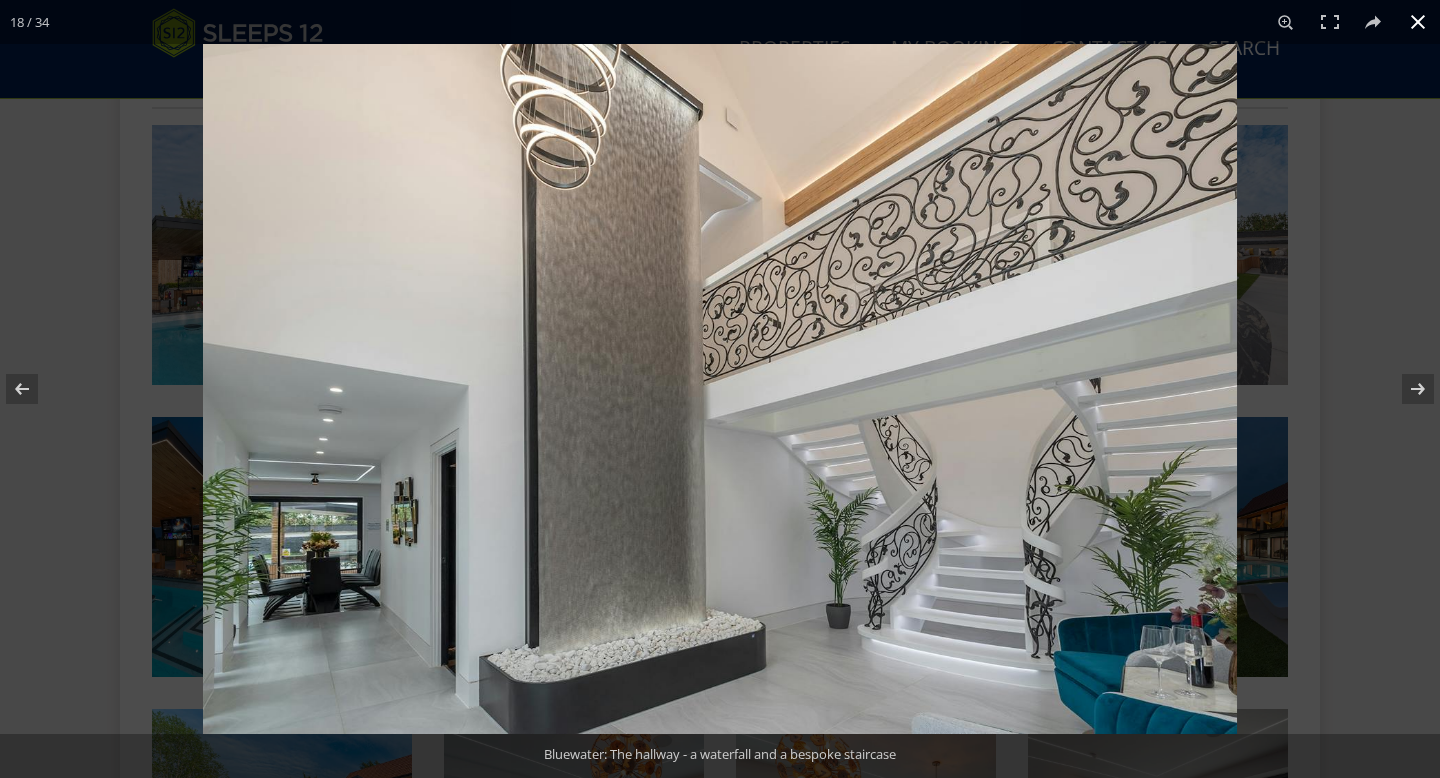 click at bounding box center (1418, 22) 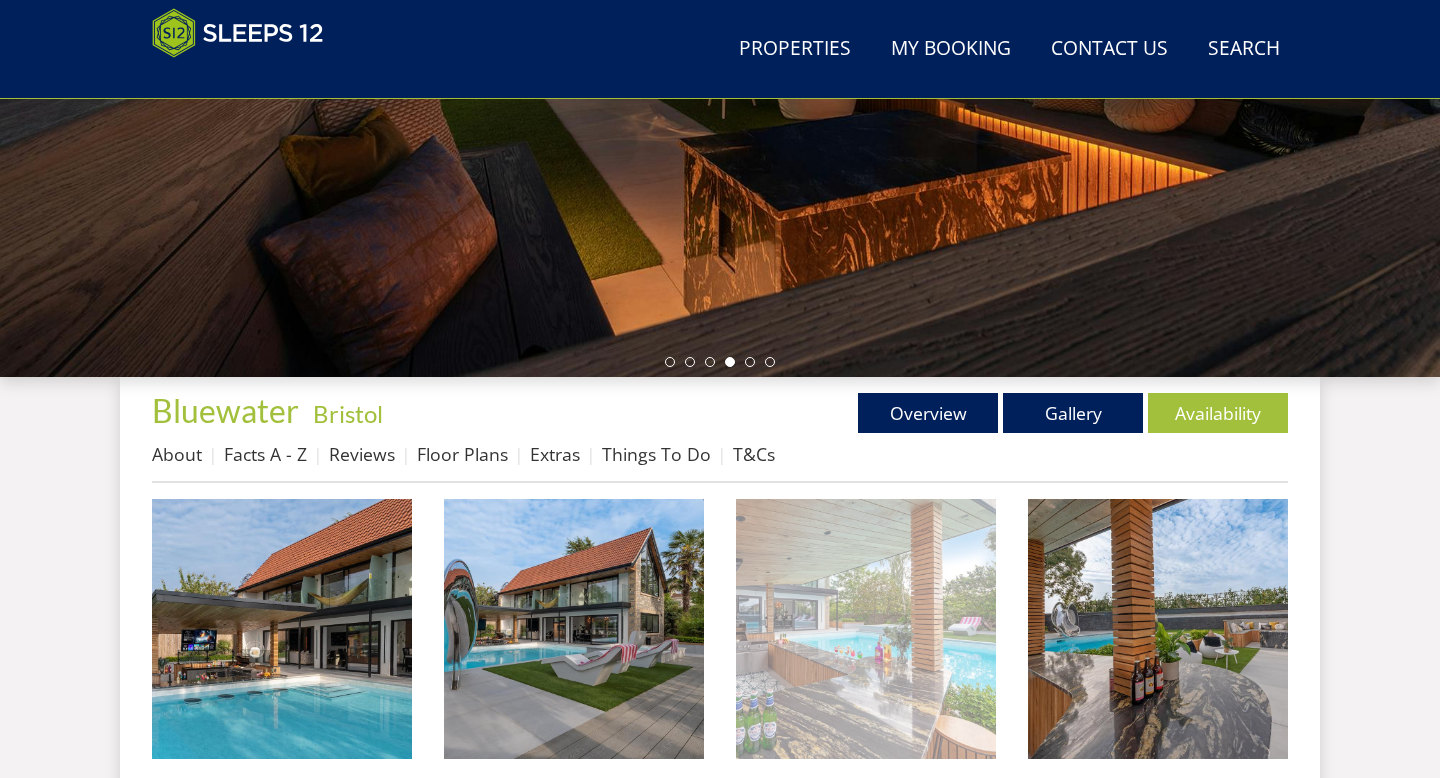 scroll, scrollTop: 477, scrollLeft: 0, axis: vertical 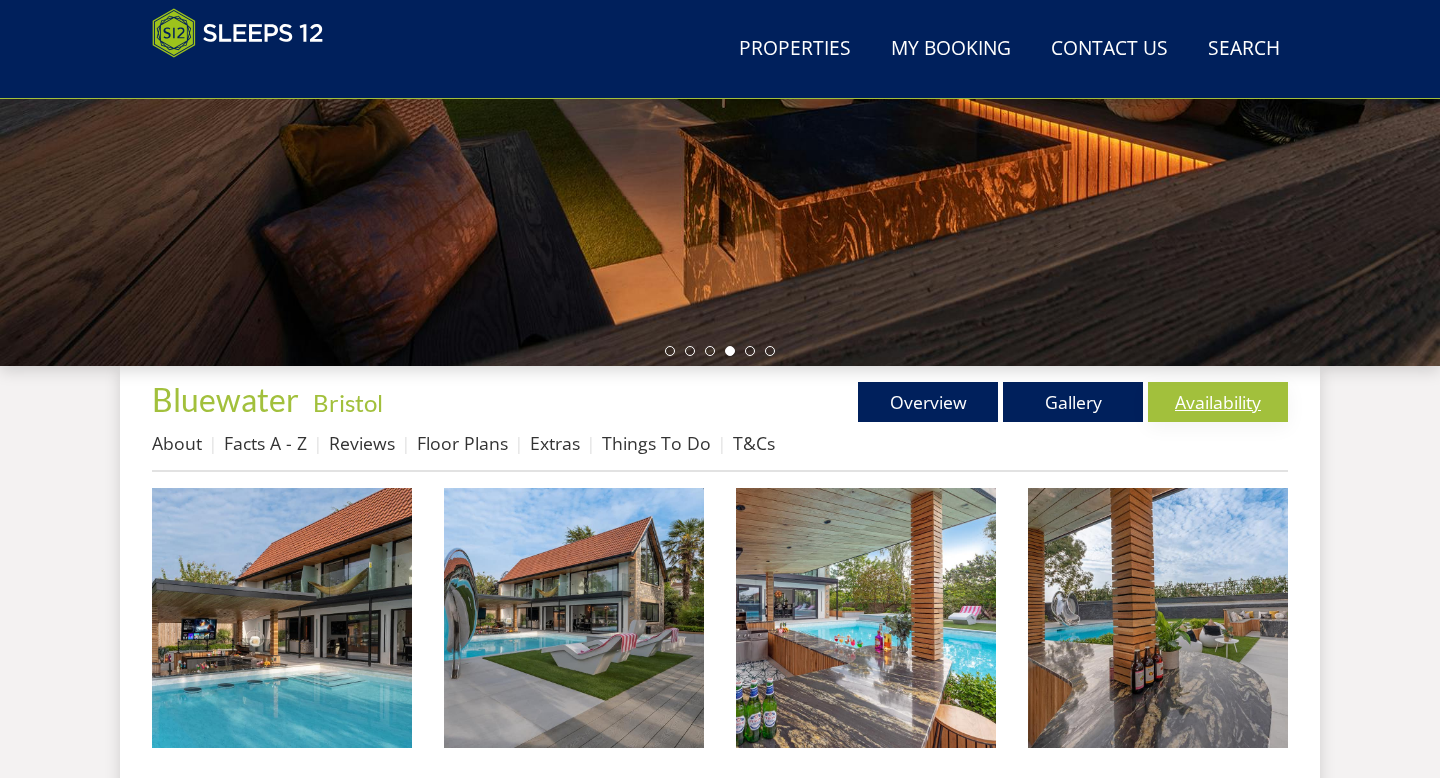 click on "Availability" at bounding box center (1218, 402) 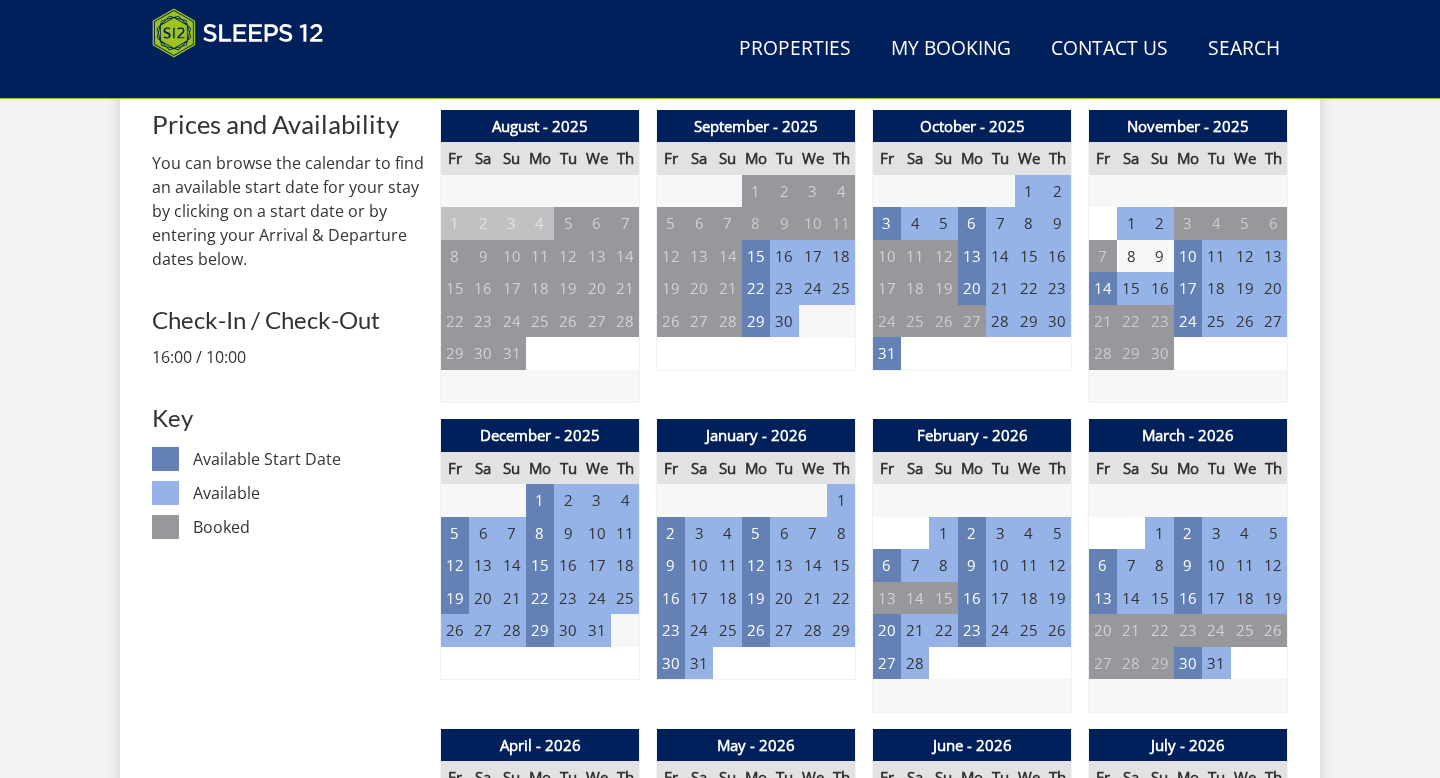 scroll, scrollTop: 934, scrollLeft: 0, axis: vertical 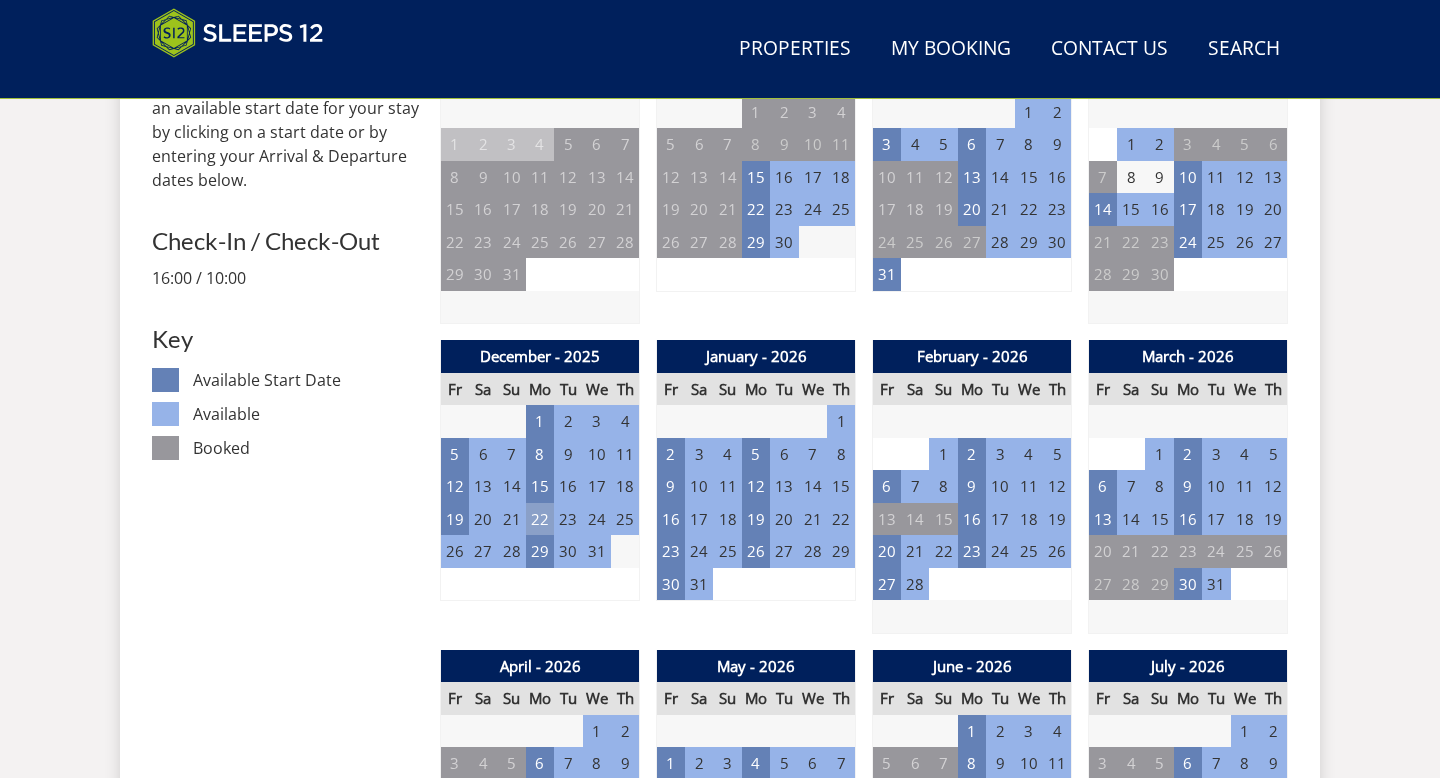 click on "22" at bounding box center [540, 519] 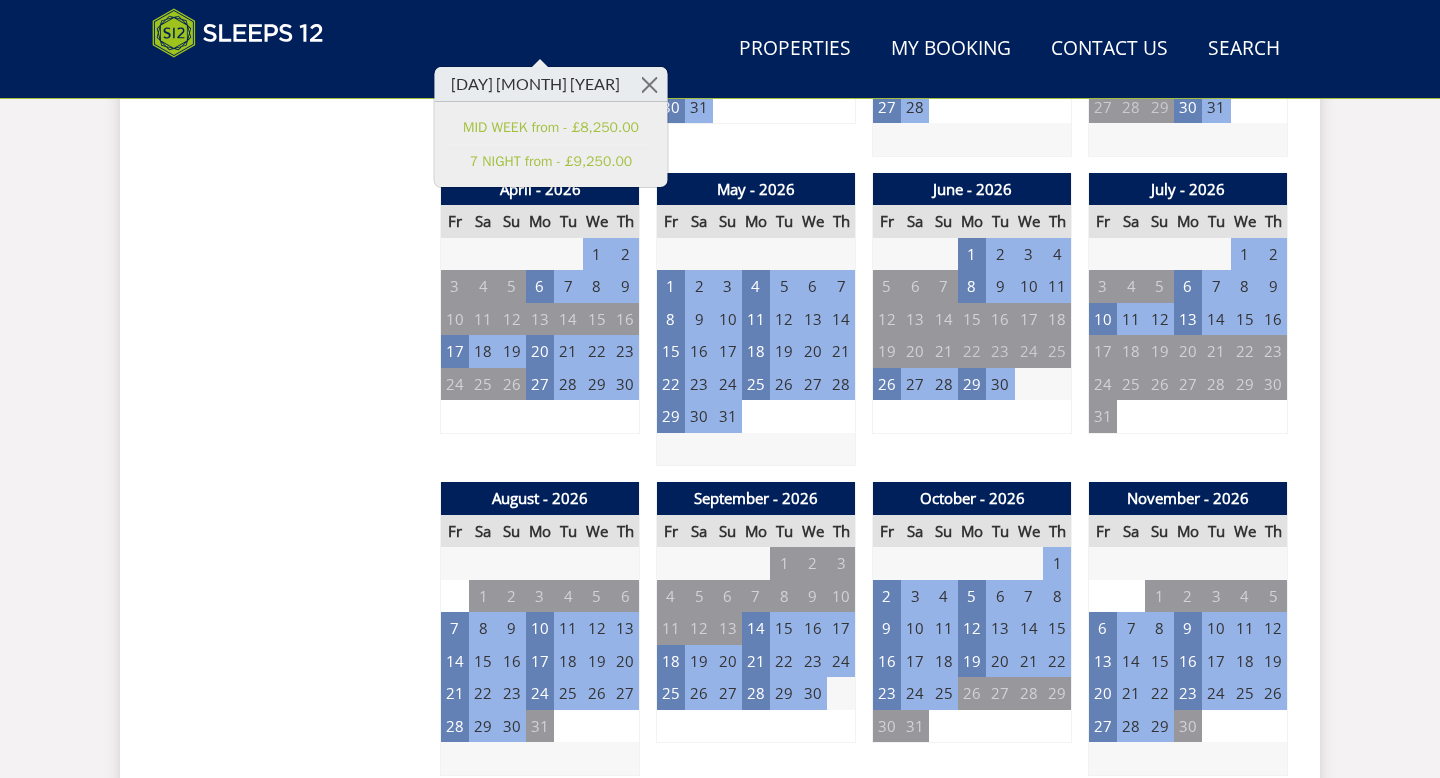 scroll, scrollTop: 1451, scrollLeft: 0, axis: vertical 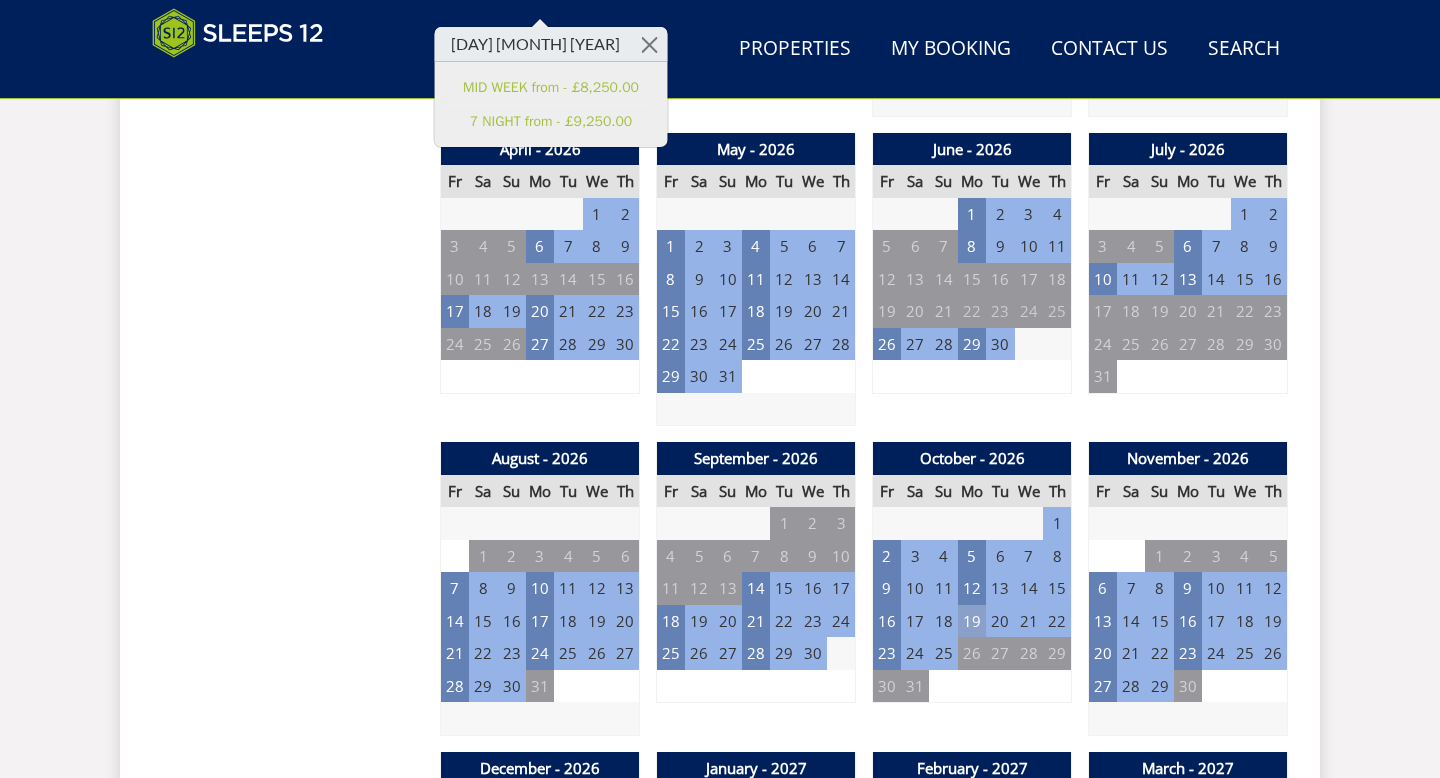 click on "19" at bounding box center [972, 621] 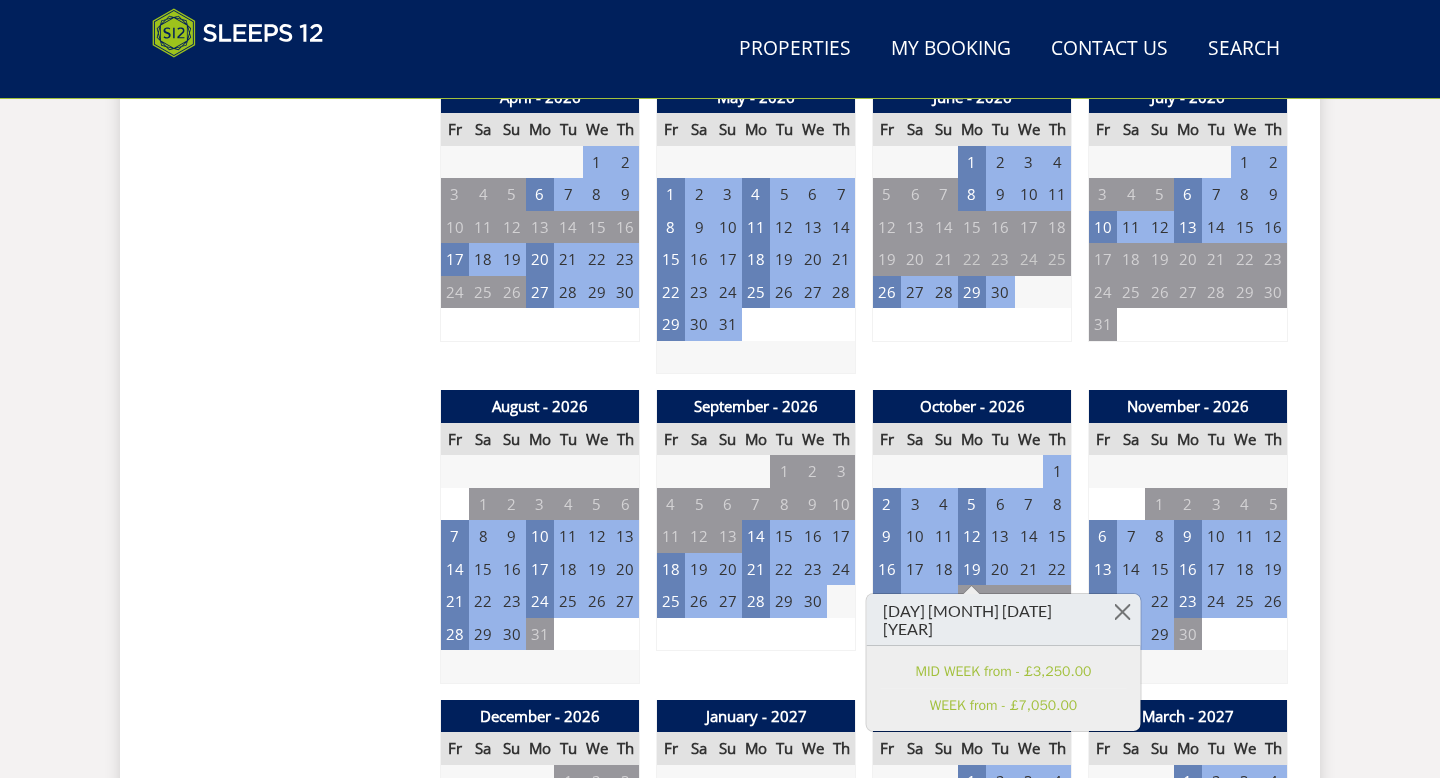 scroll, scrollTop: 1507, scrollLeft: 0, axis: vertical 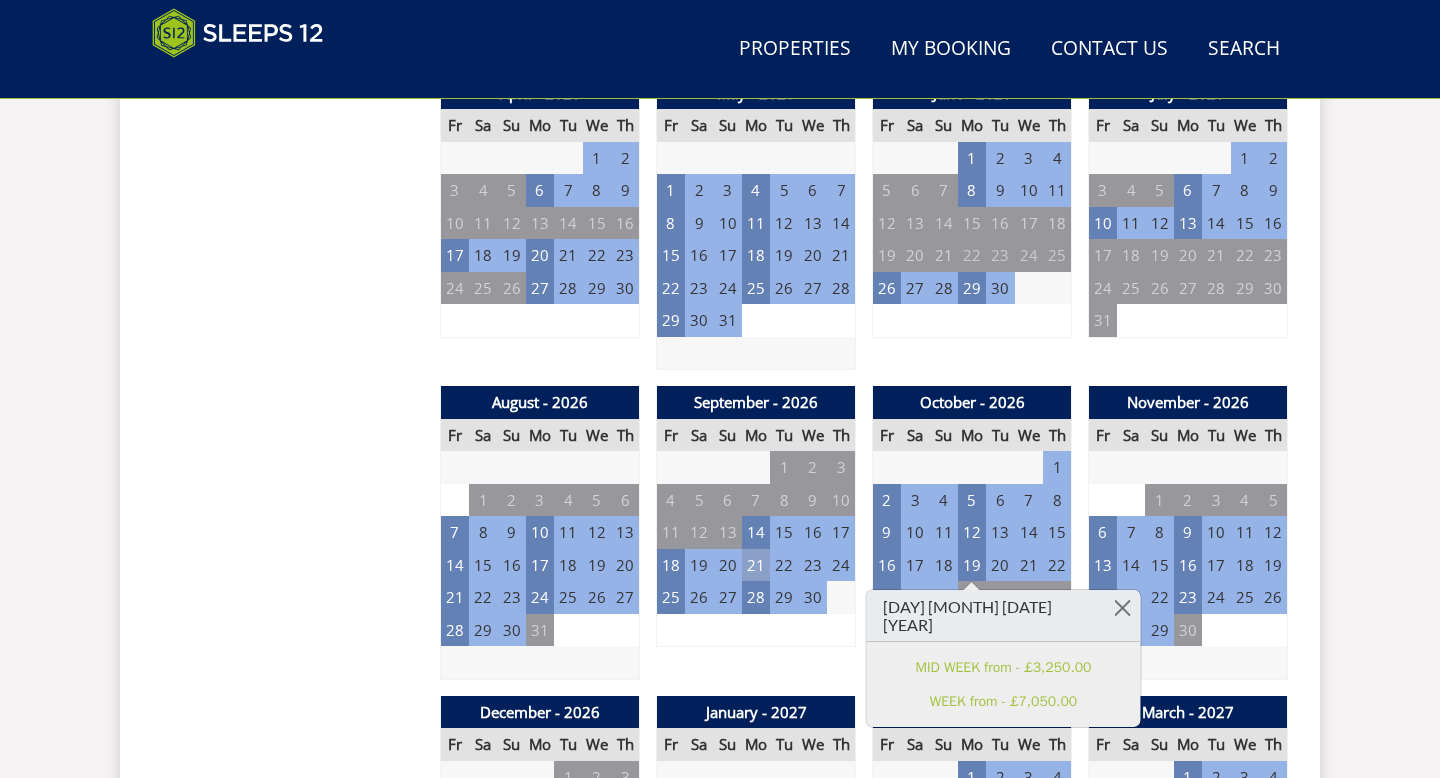 click on "21" at bounding box center (756, 565) 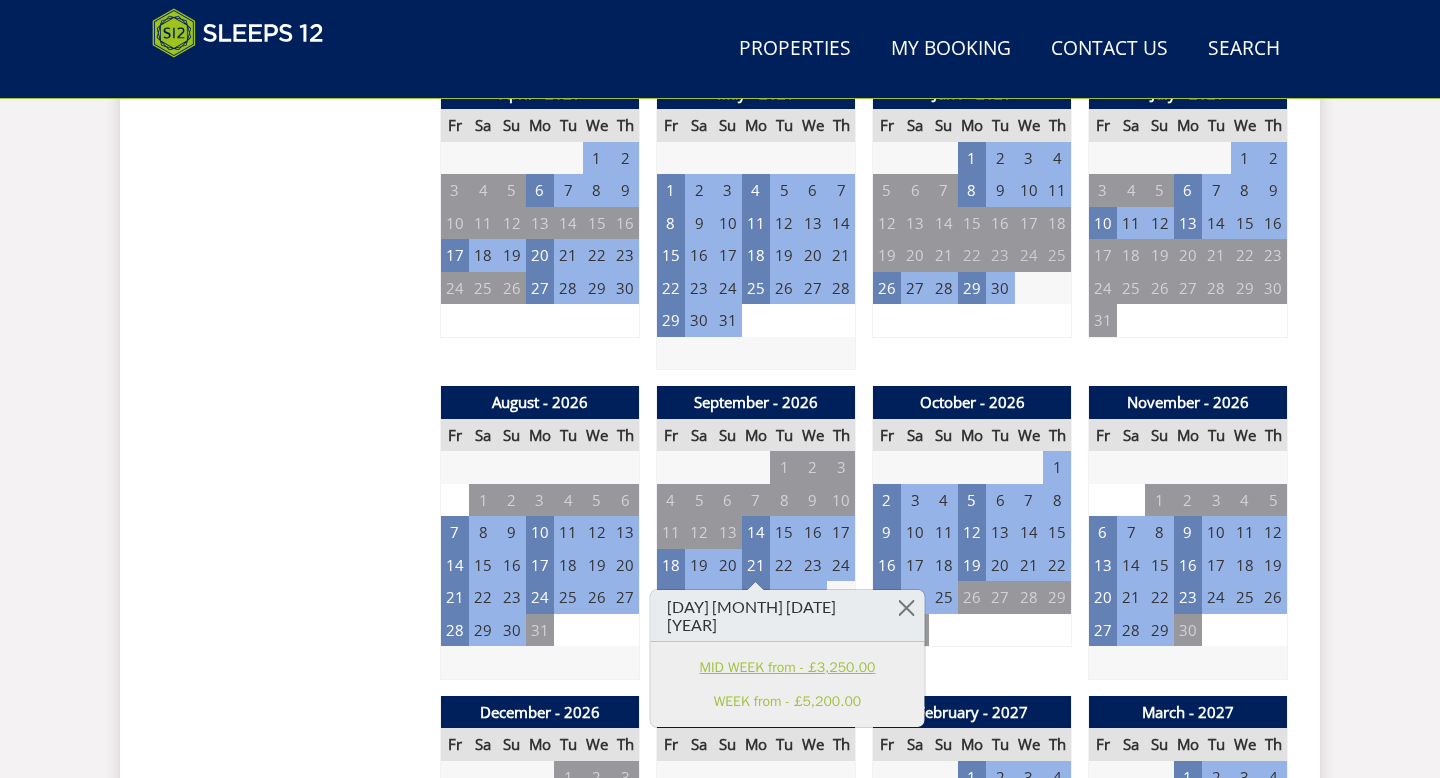 click on "MID WEEK from  - £3,250.00" at bounding box center [788, 667] 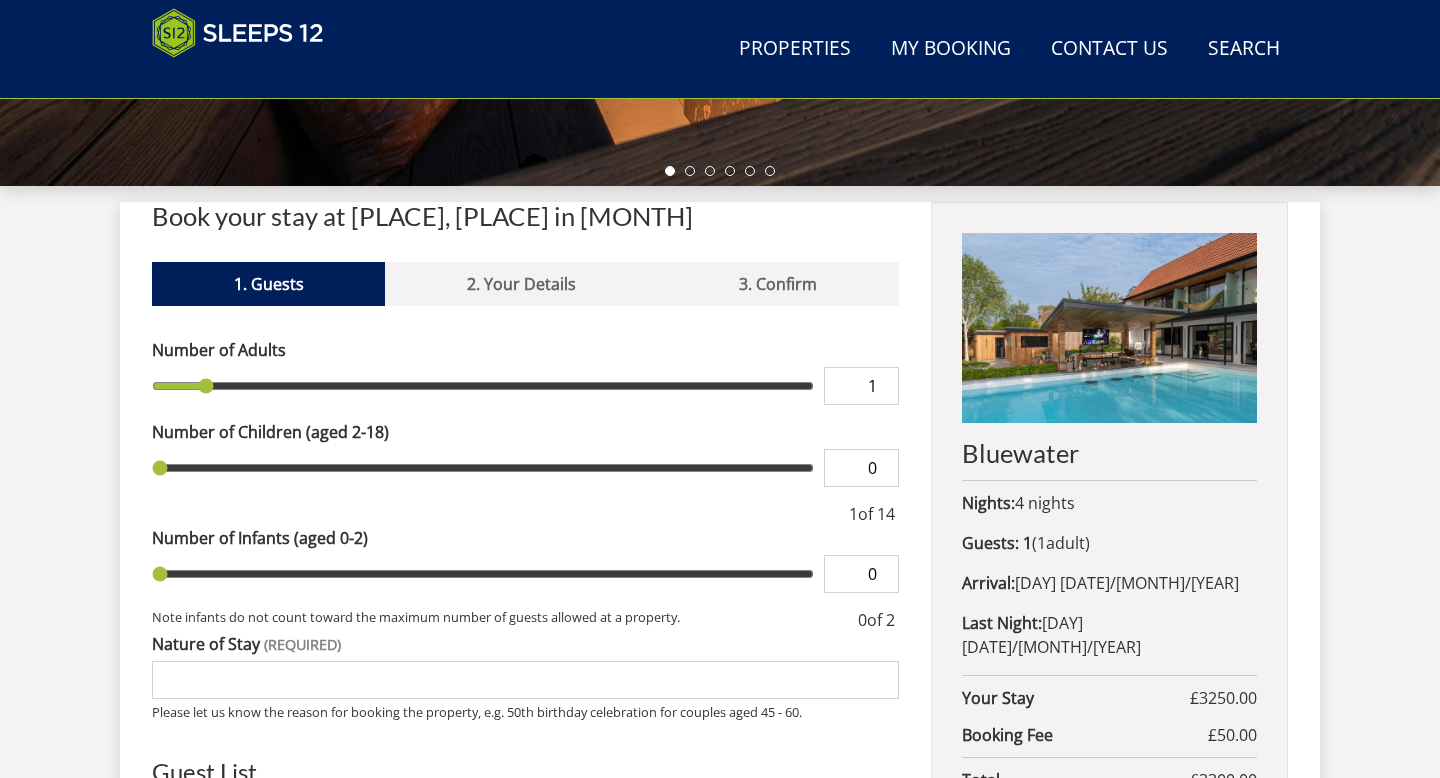 scroll, scrollTop: 685, scrollLeft: 0, axis: vertical 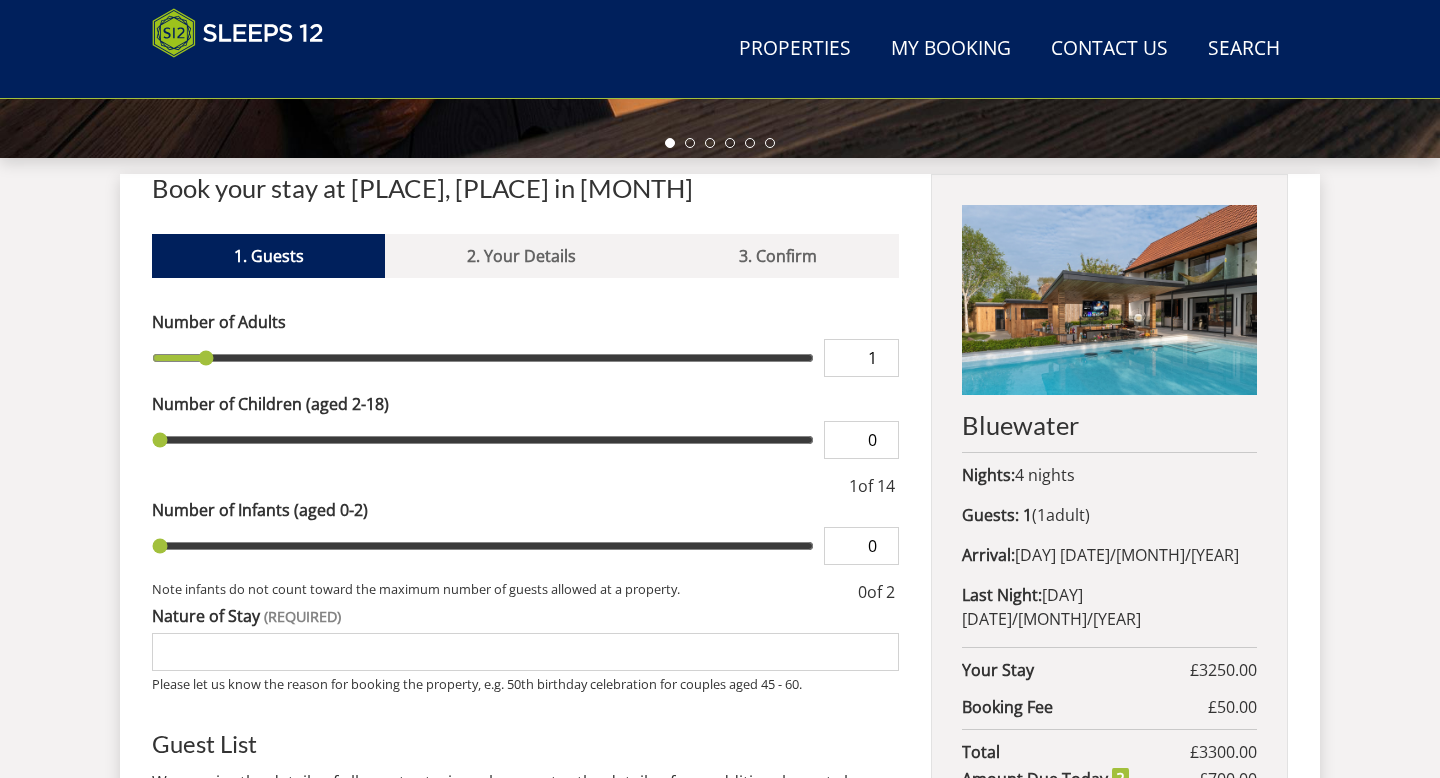 type on "2" 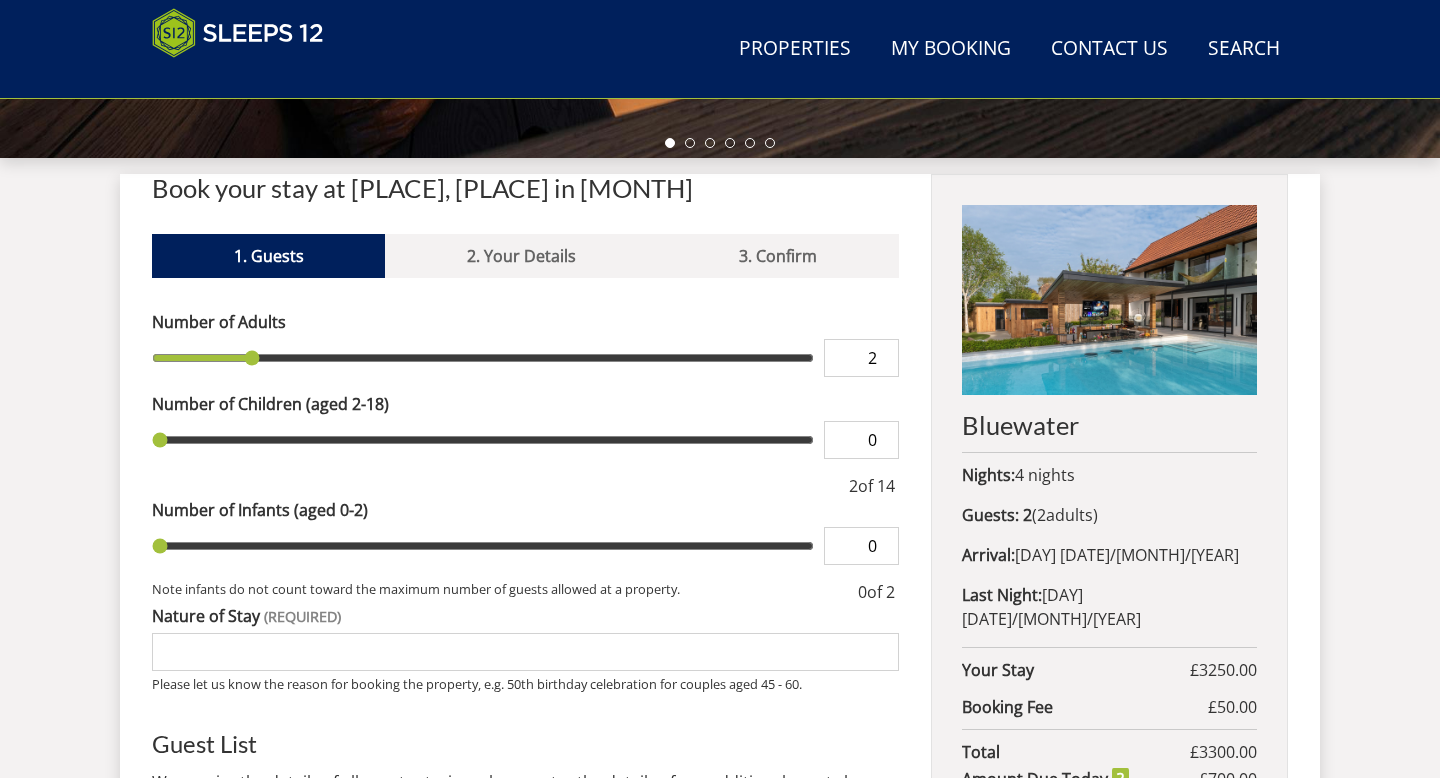 type on "3" 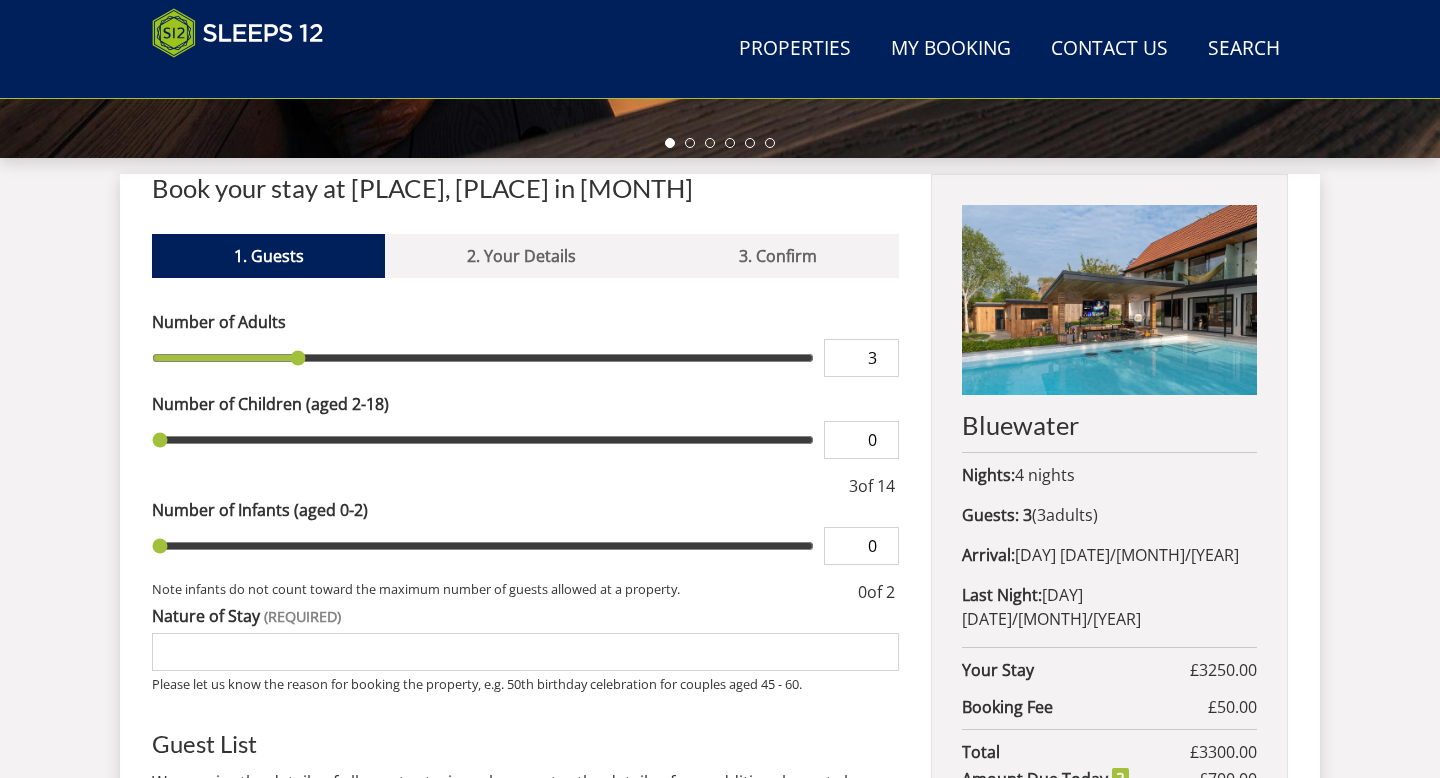 type on "4" 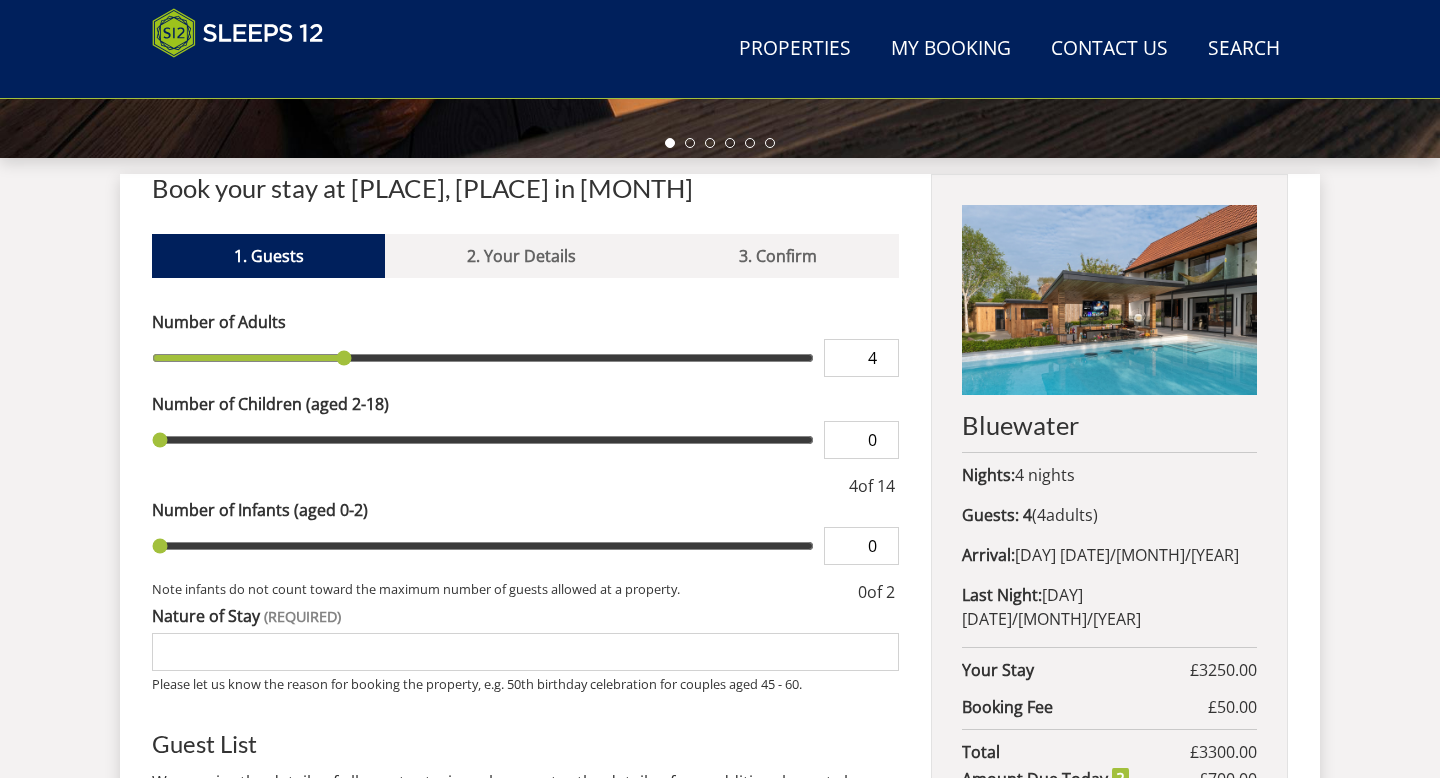type on "5" 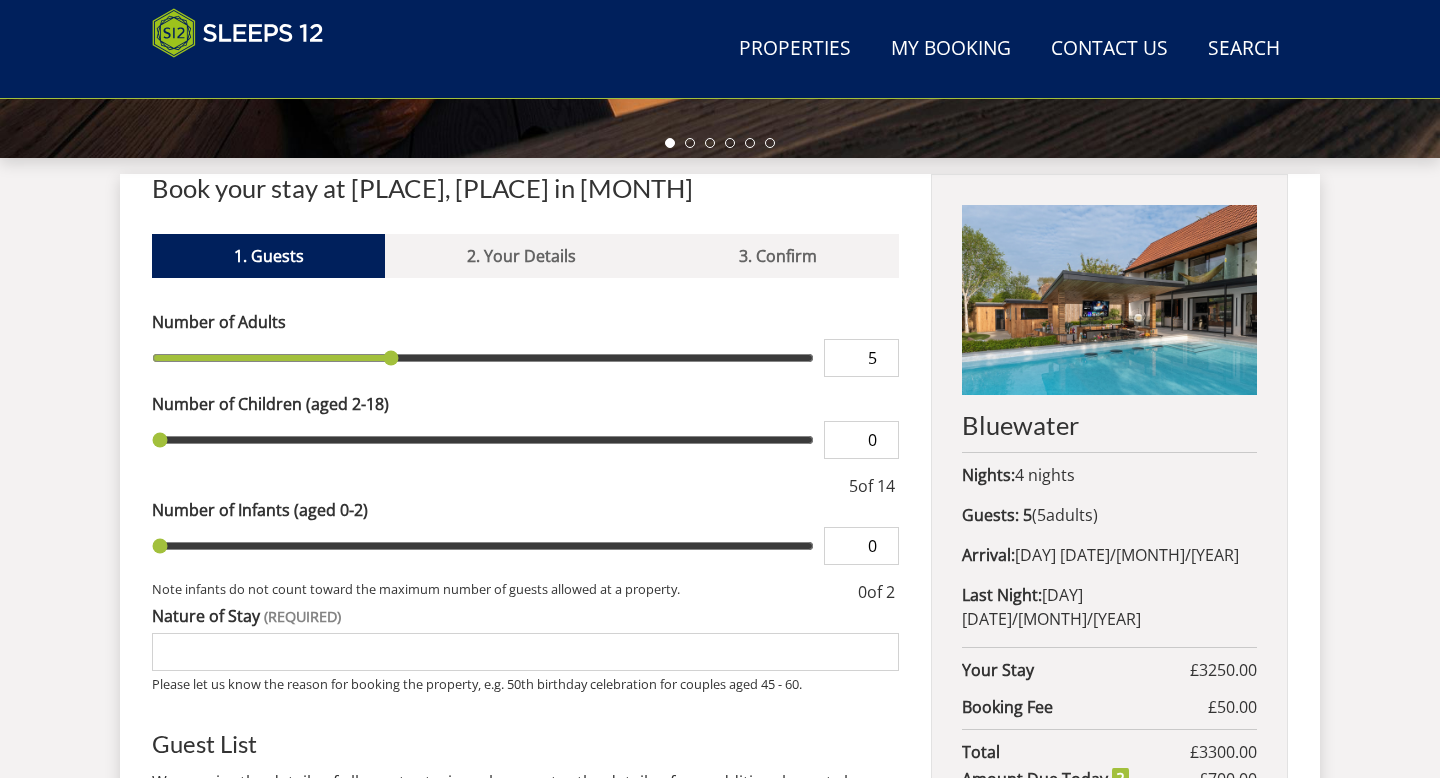drag, startPoint x: 204, startPoint y: 356, endPoint x: 403, endPoint y: 354, distance: 199.01006 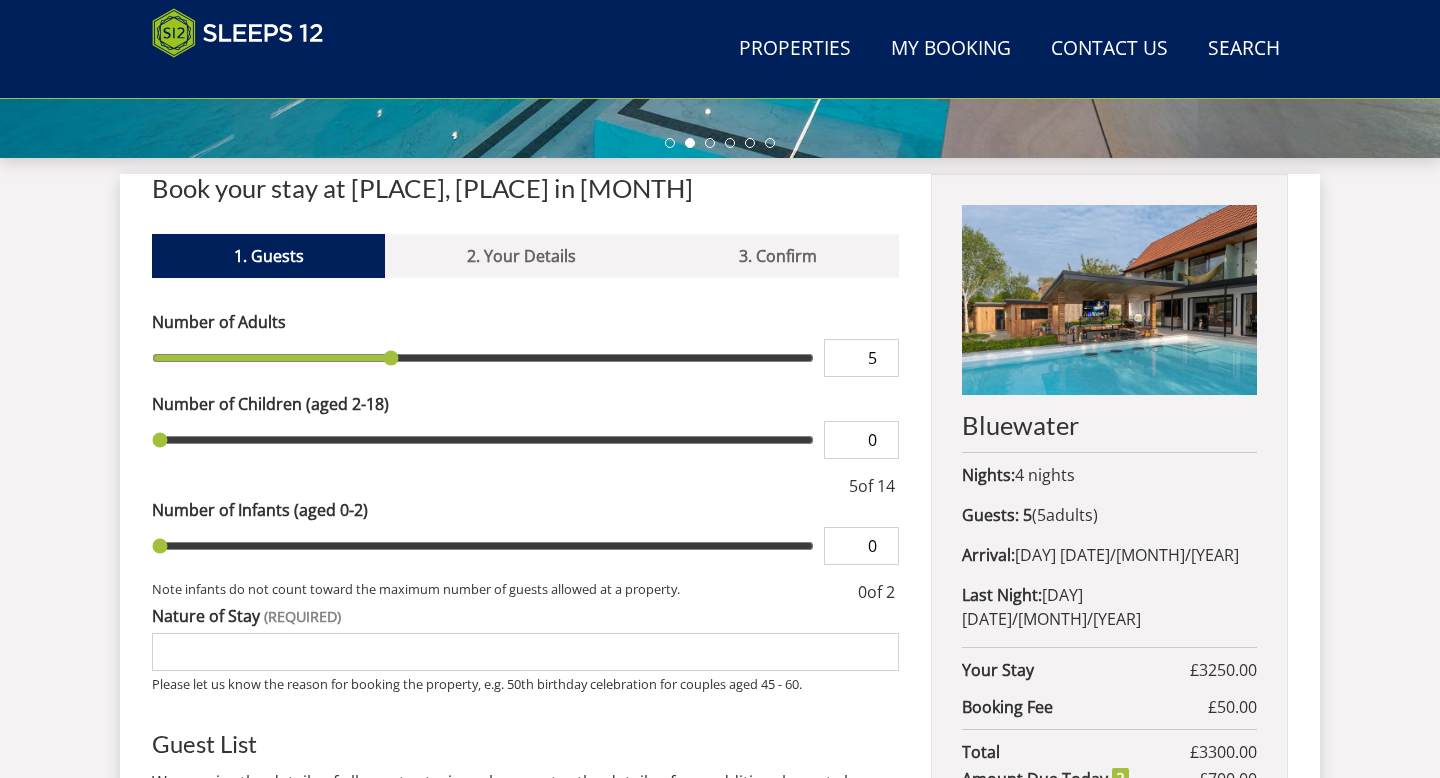 type on "6" 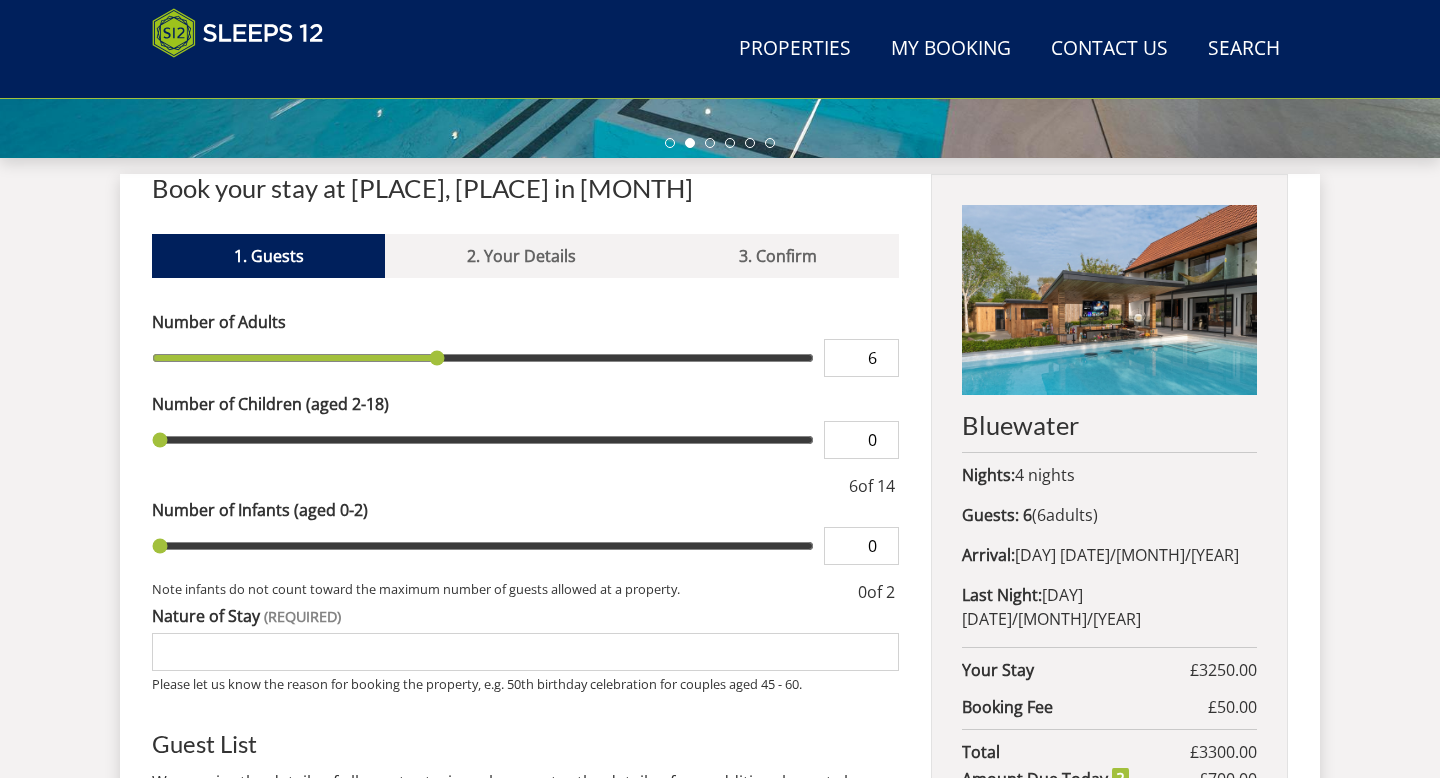 drag, startPoint x: 397, startPoint y: 354, endPoint x: 415, endPoint y: 354, distance: 18 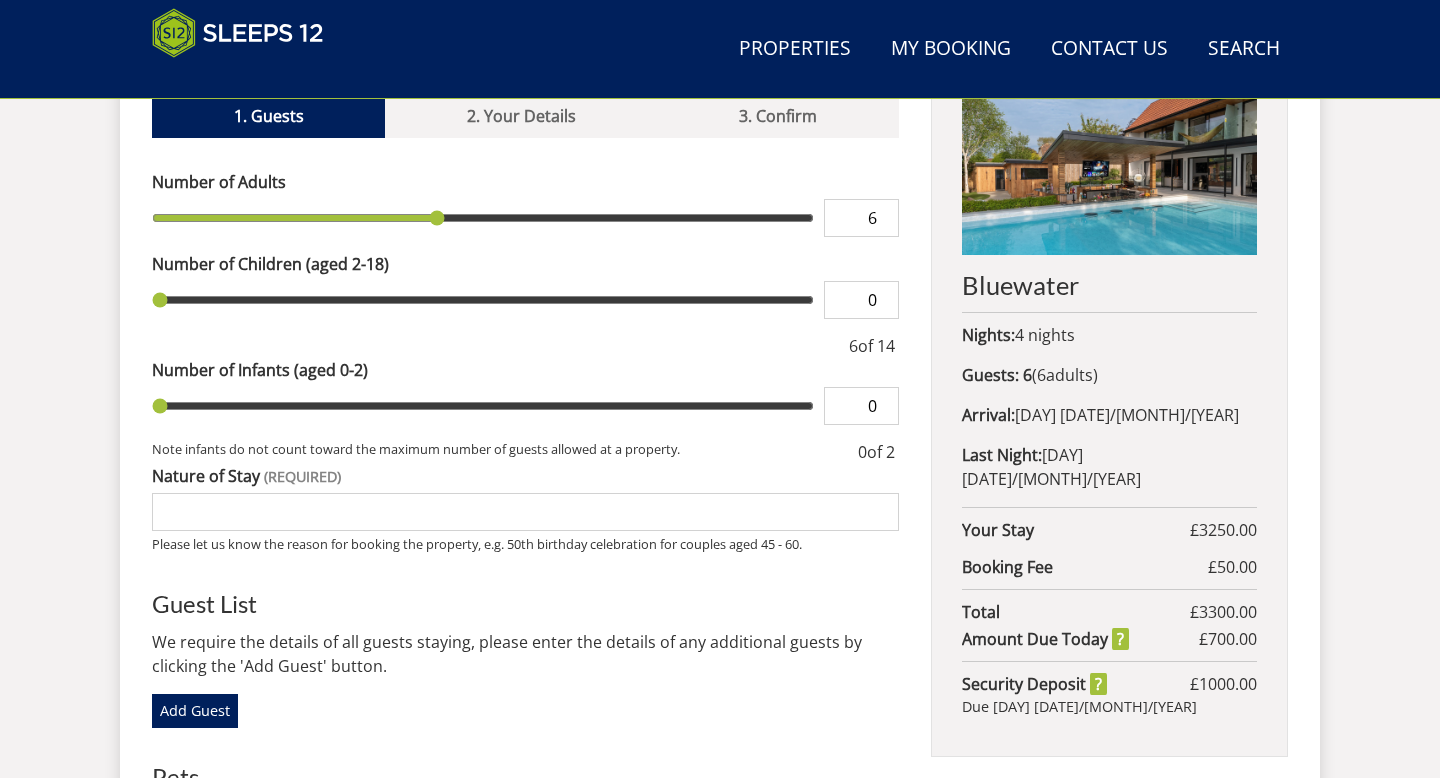 scroll, scrollTop: 832, scrollLeft: 0, axis: vertical 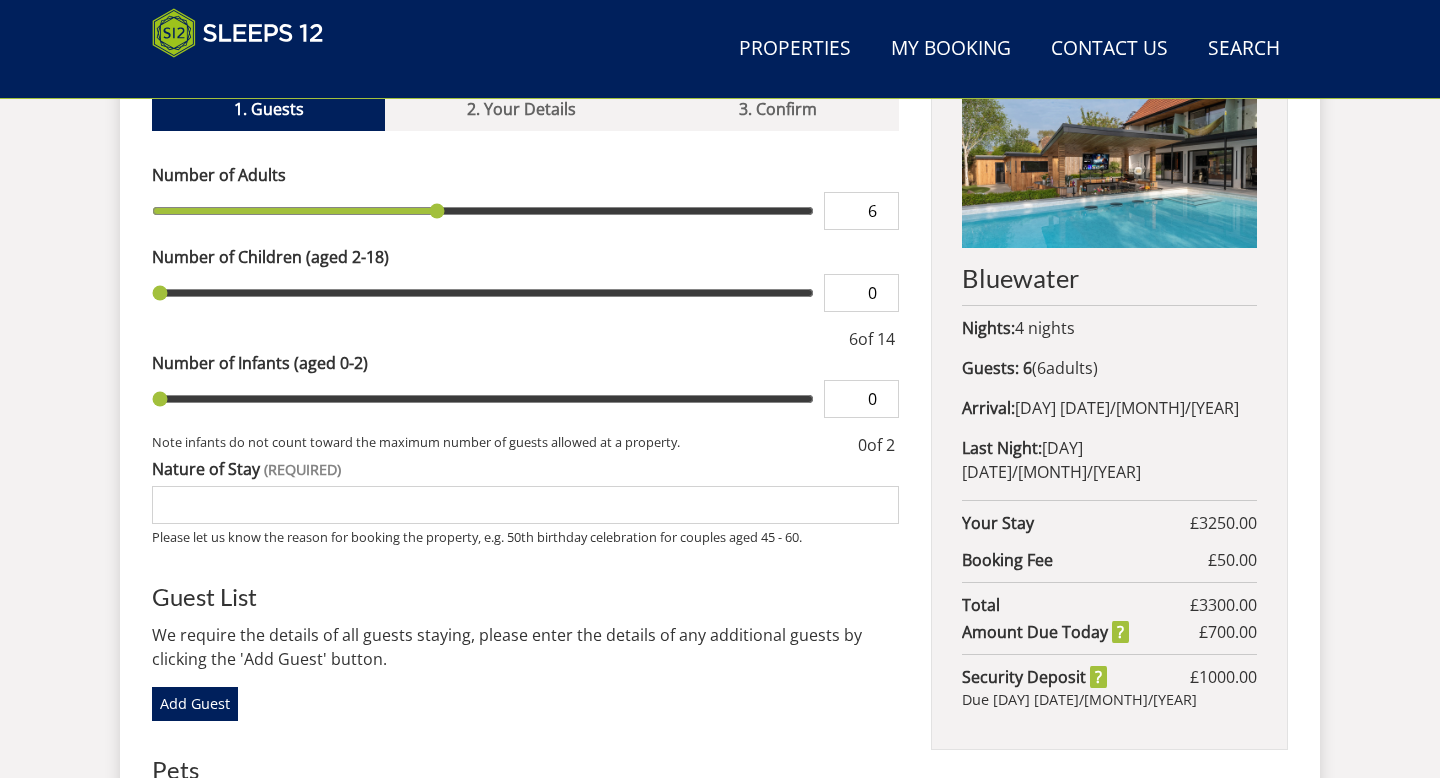 type on "1" 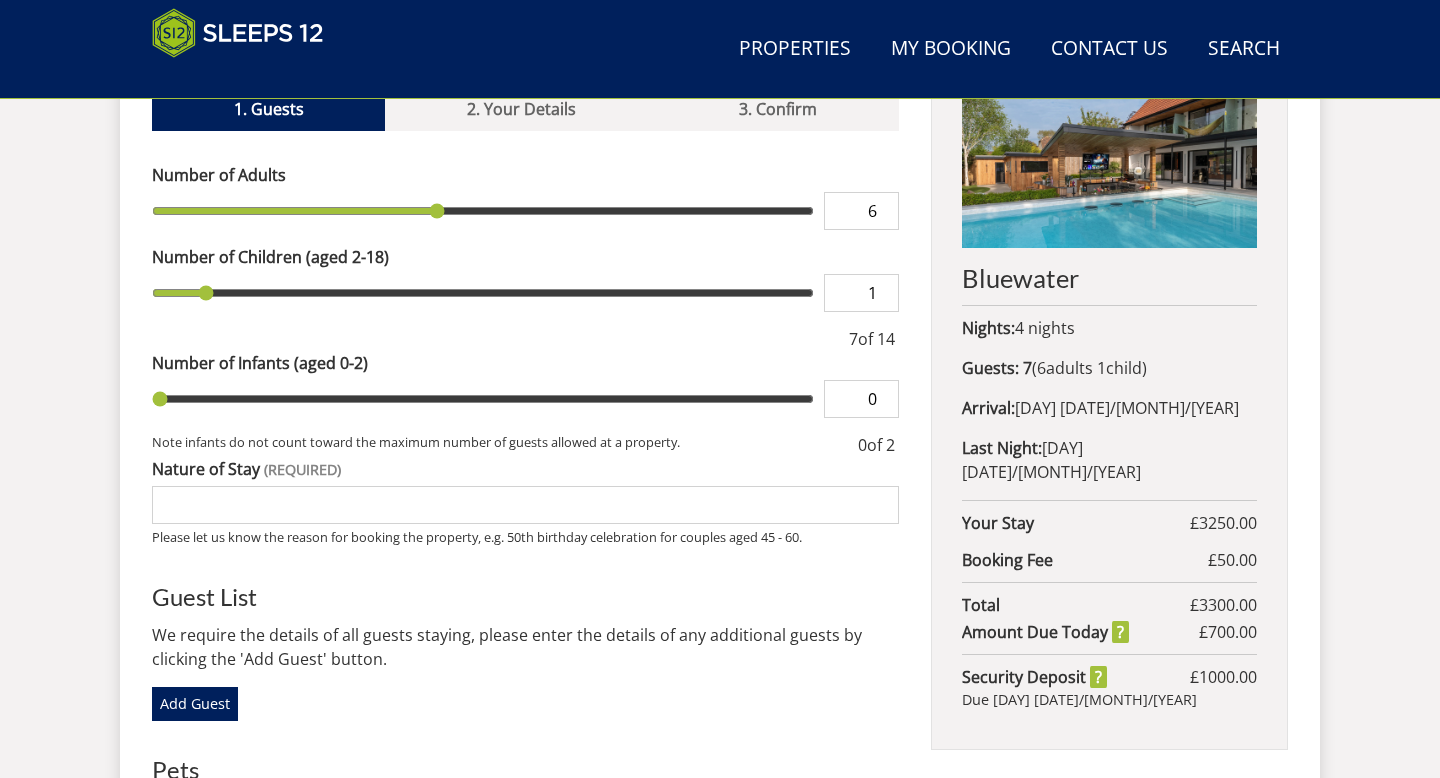 type on "2" 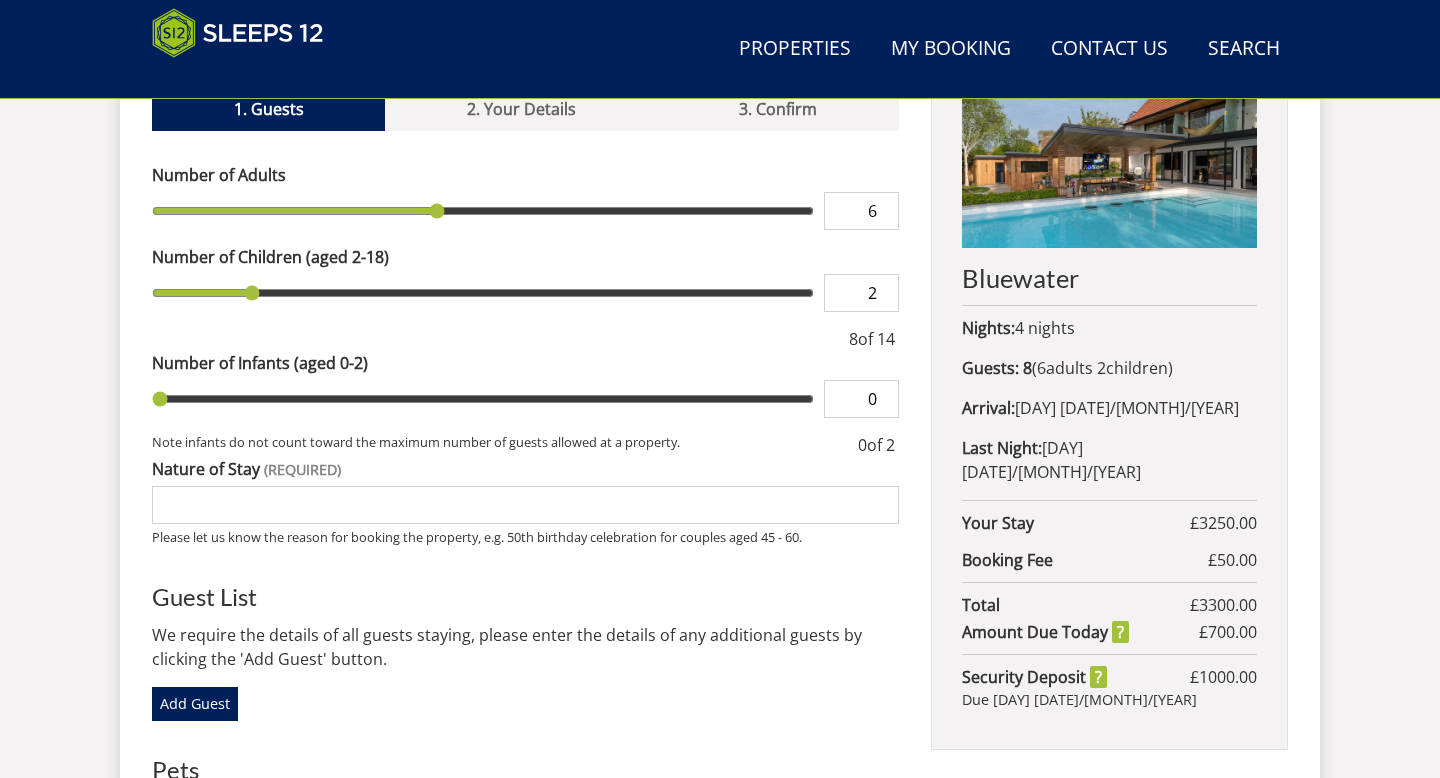 type on "3" 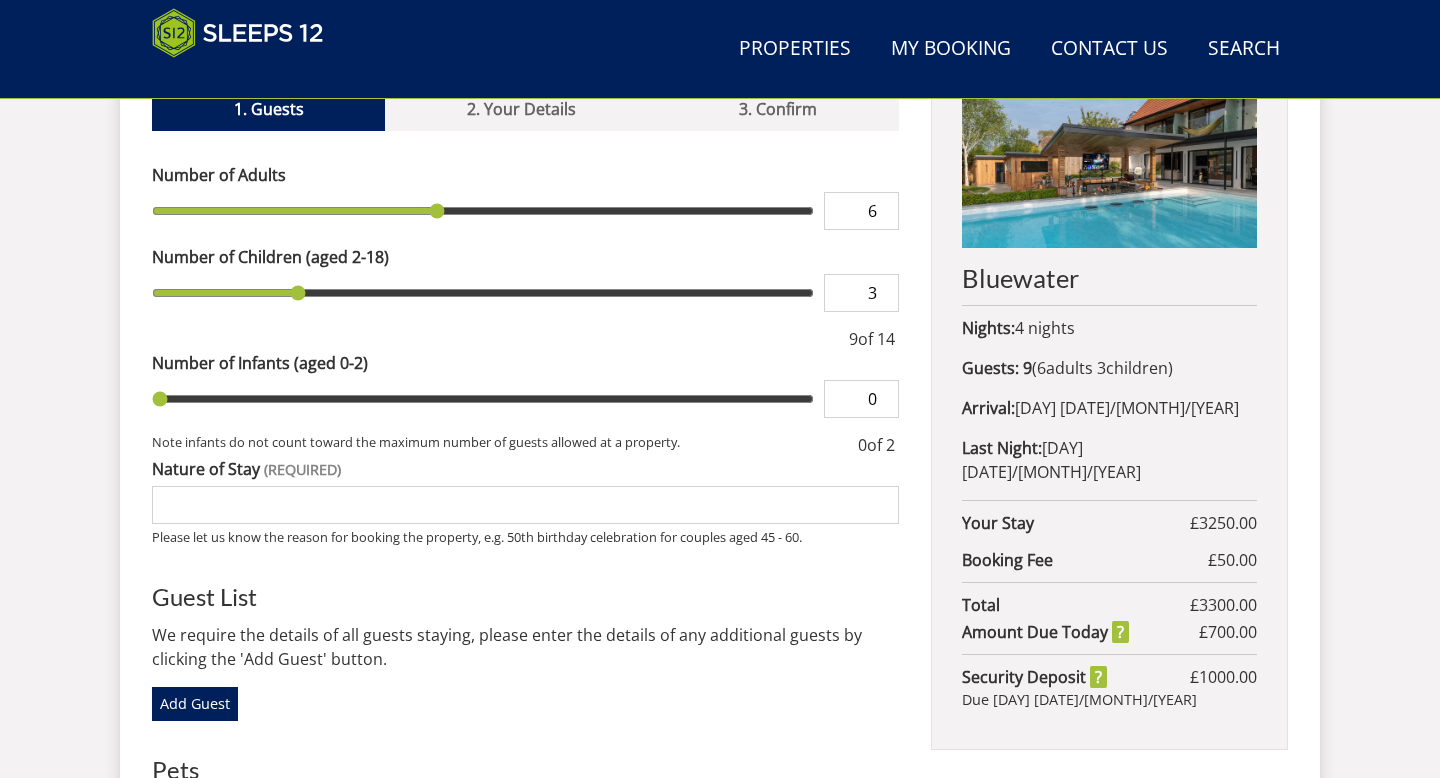 drag, startPoint x: 164, startPoint y: 291, endPoint x: 285, endPoint y: 283, distance: 121.264175 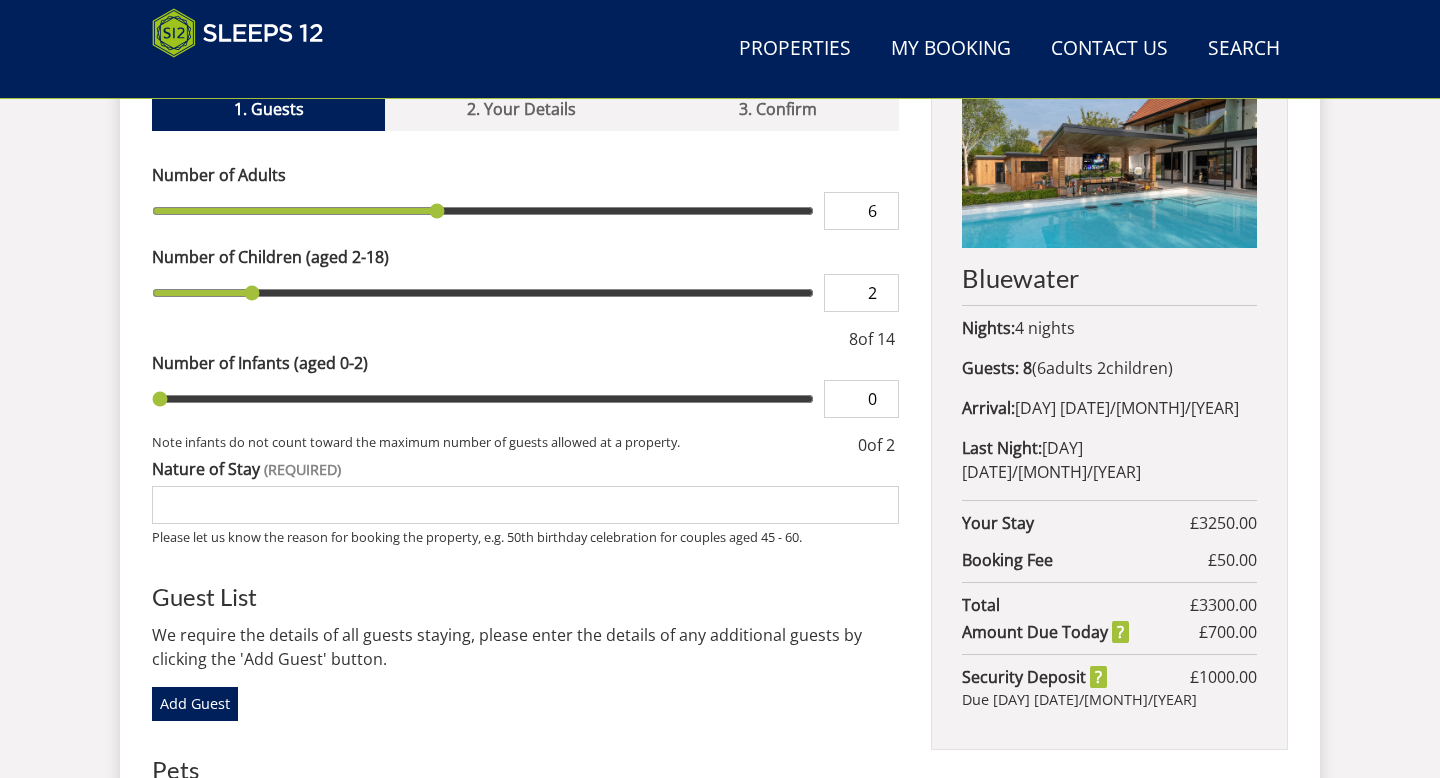 drag, startPoint x: 297, startPoint y: 296, endPoint x: 251, endPoint y: 297, distance: 46.010868 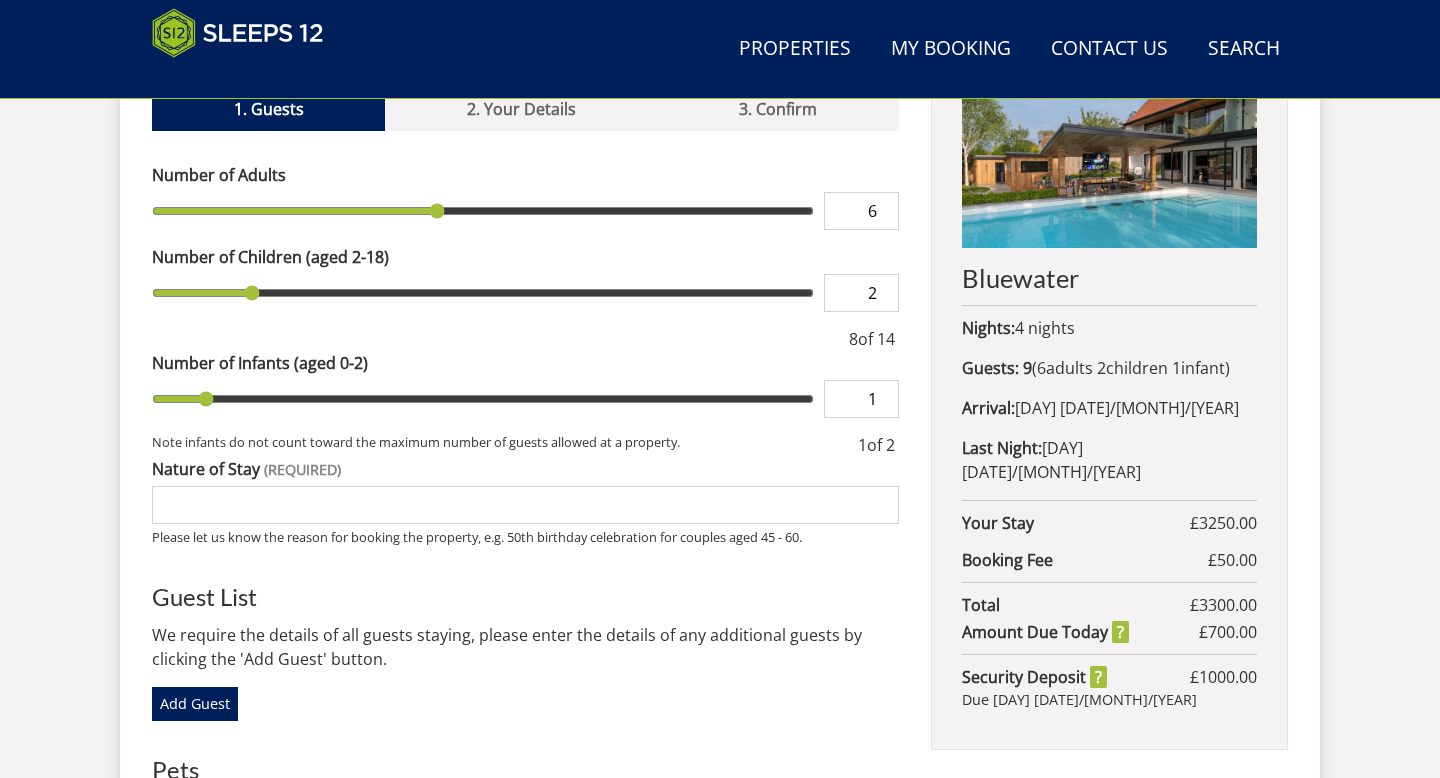 drag, startPoint x: 169, startPoint y: 393, endPoint x: 187, endPoint y: 395, distance: 18.110771 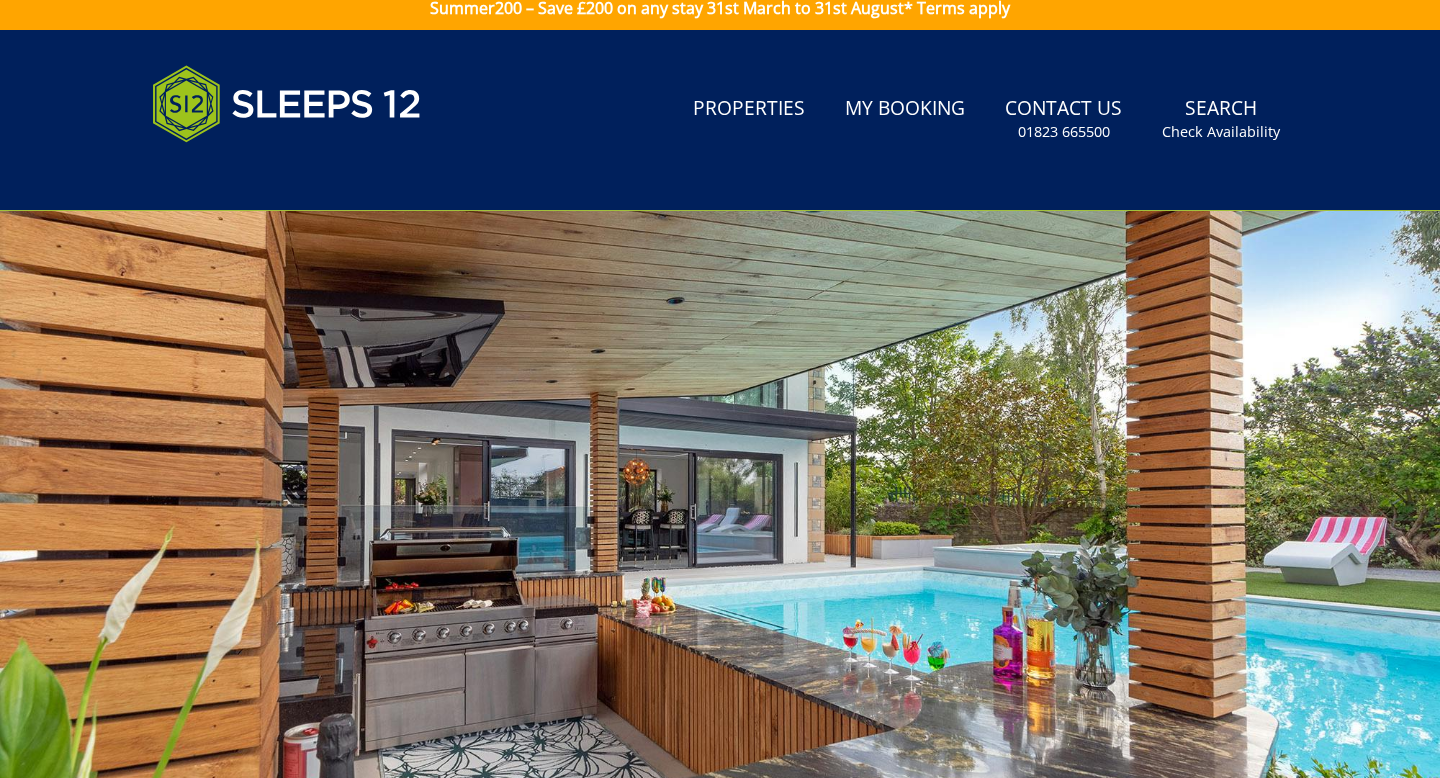 scroll, scrollTop: 0, scrollLeft: 0, axis: both 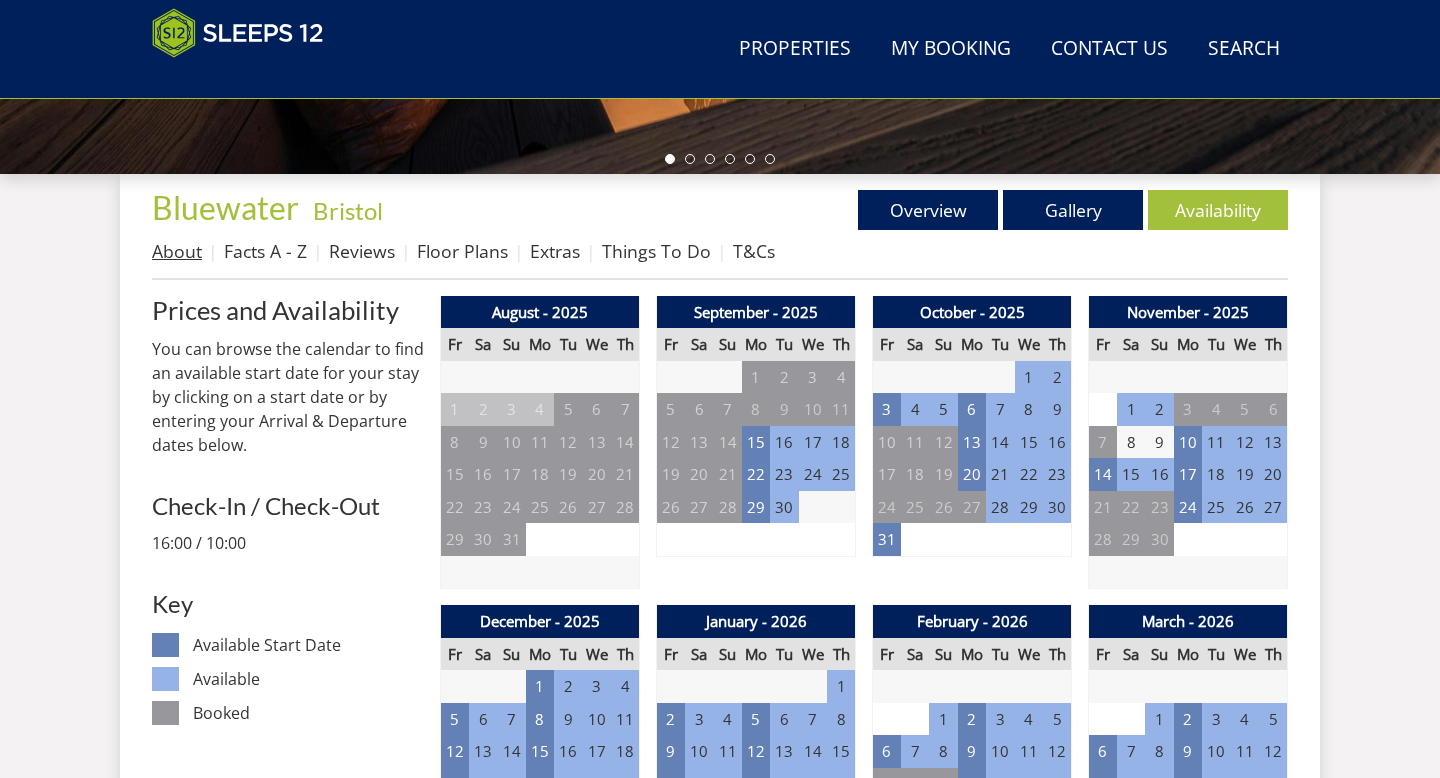 click on "About" at bounding box center [177, 251] 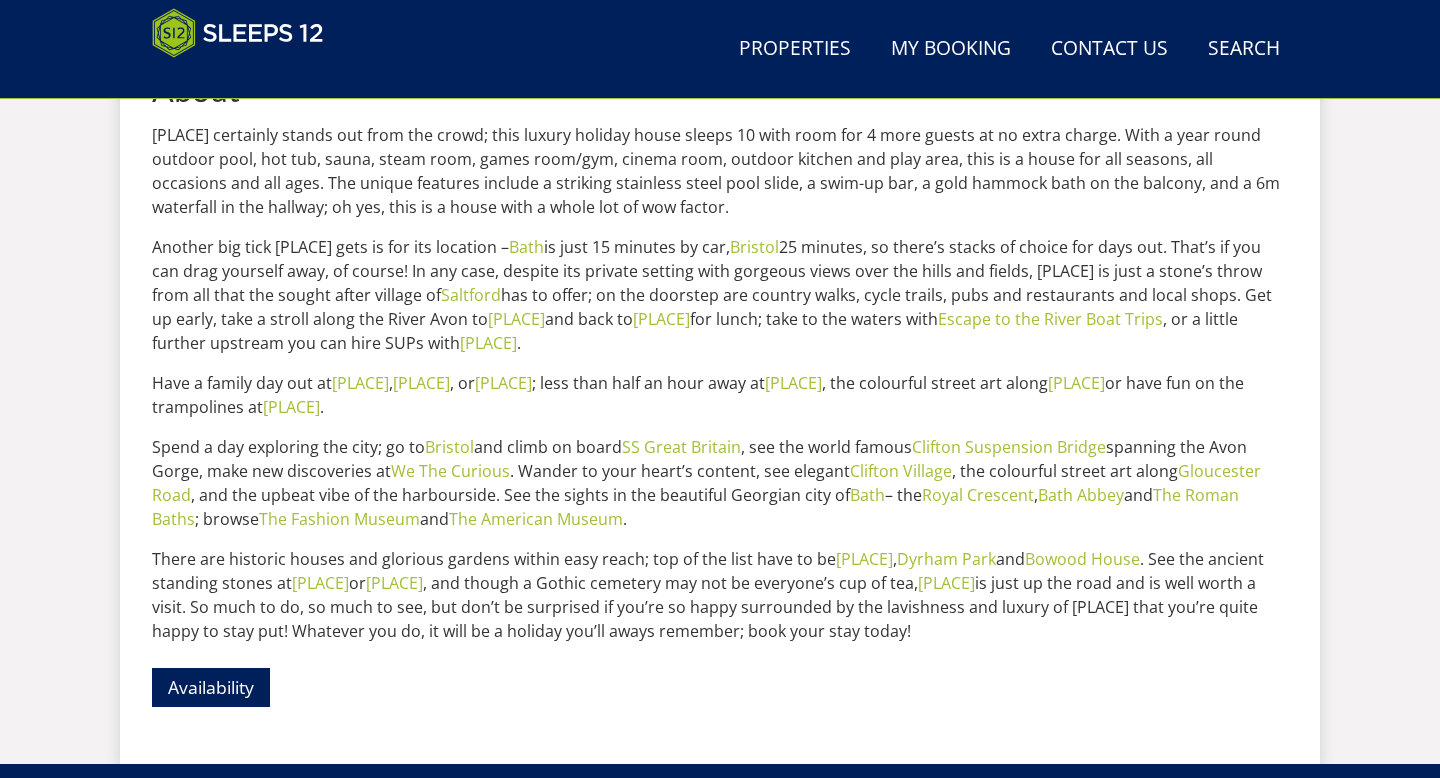 scroll, scrollTop: 0, scrollLeft: 0, axis: both 